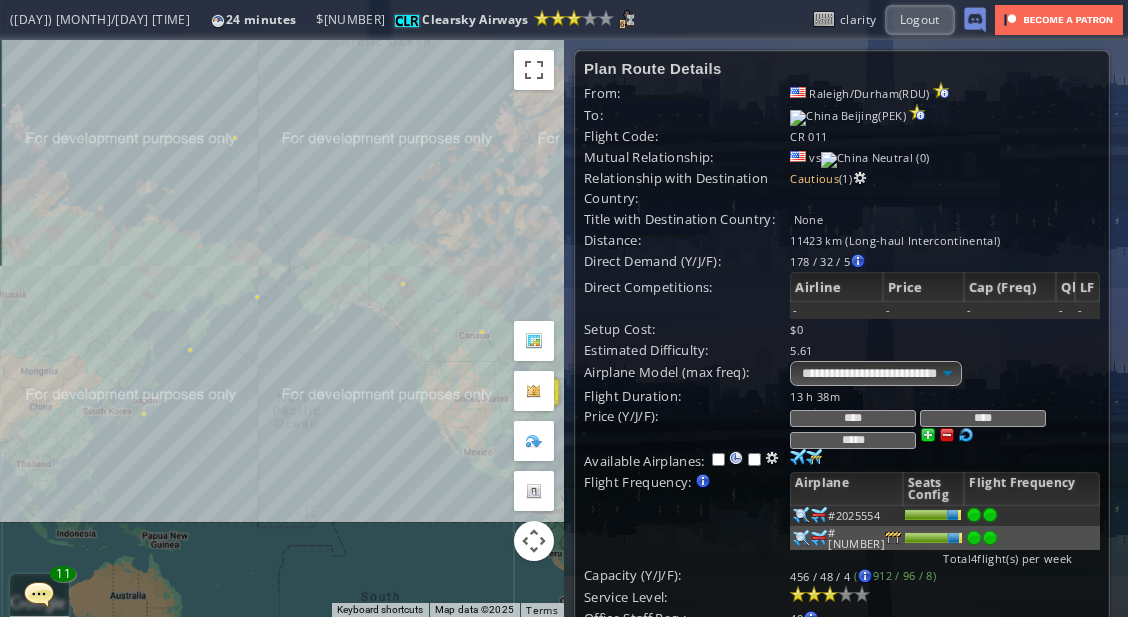 scroll, scrollTop: 0, scrollLeft: 0, axis: both 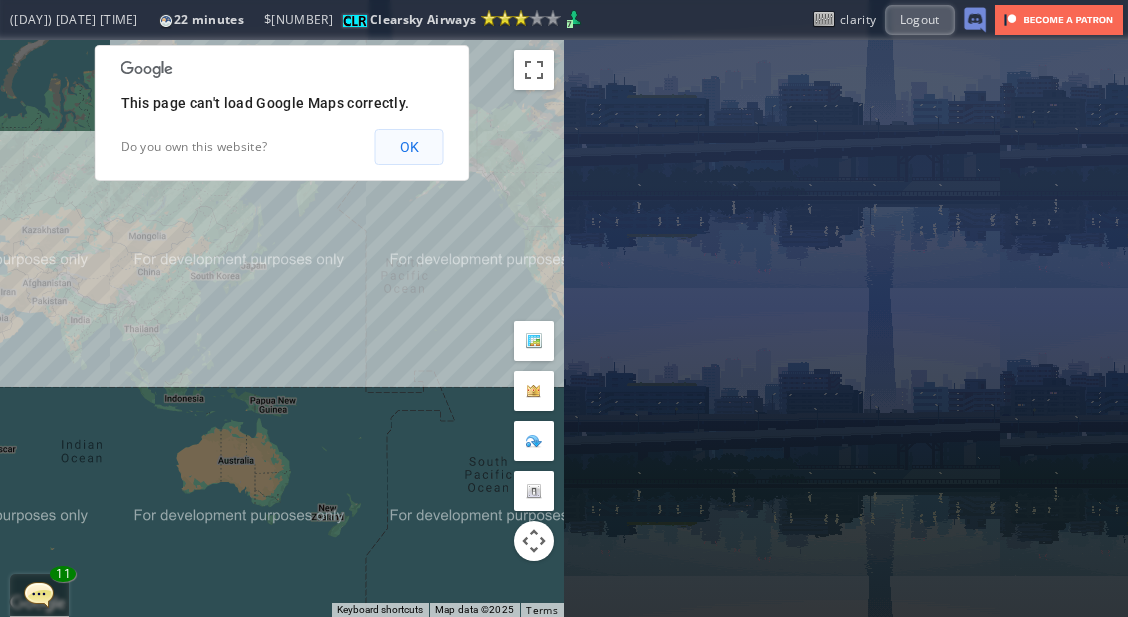 click on "OK" at bounding box center [409, 147] 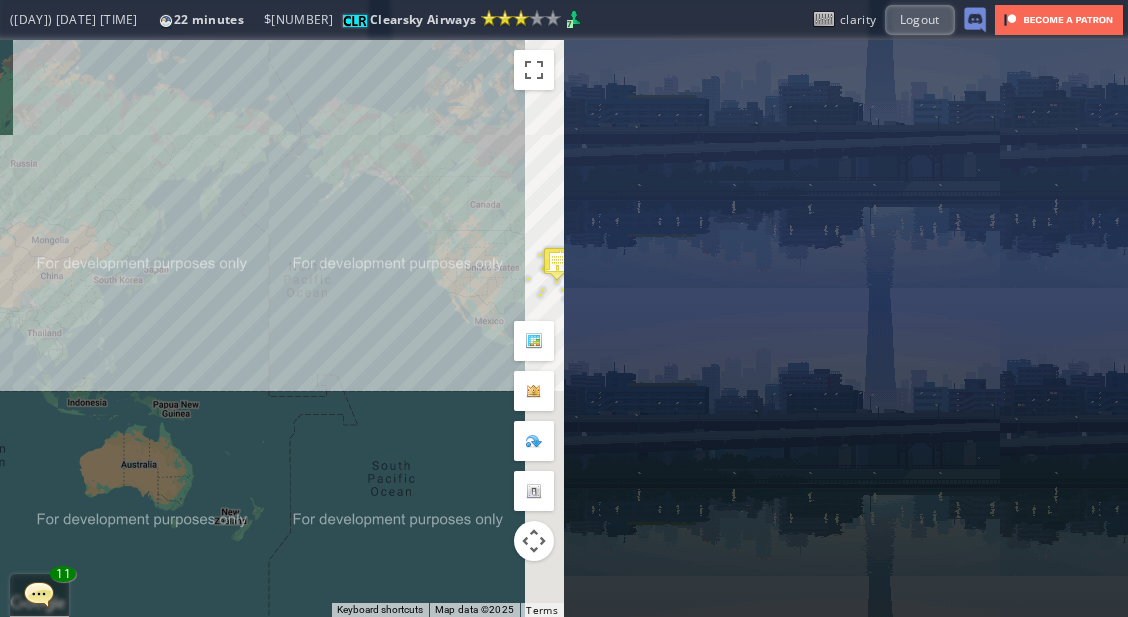 drag, startPoint x: 321, startPoint y: 255, endPoint x: 230, endPoint y: 258, distance: 91.04944 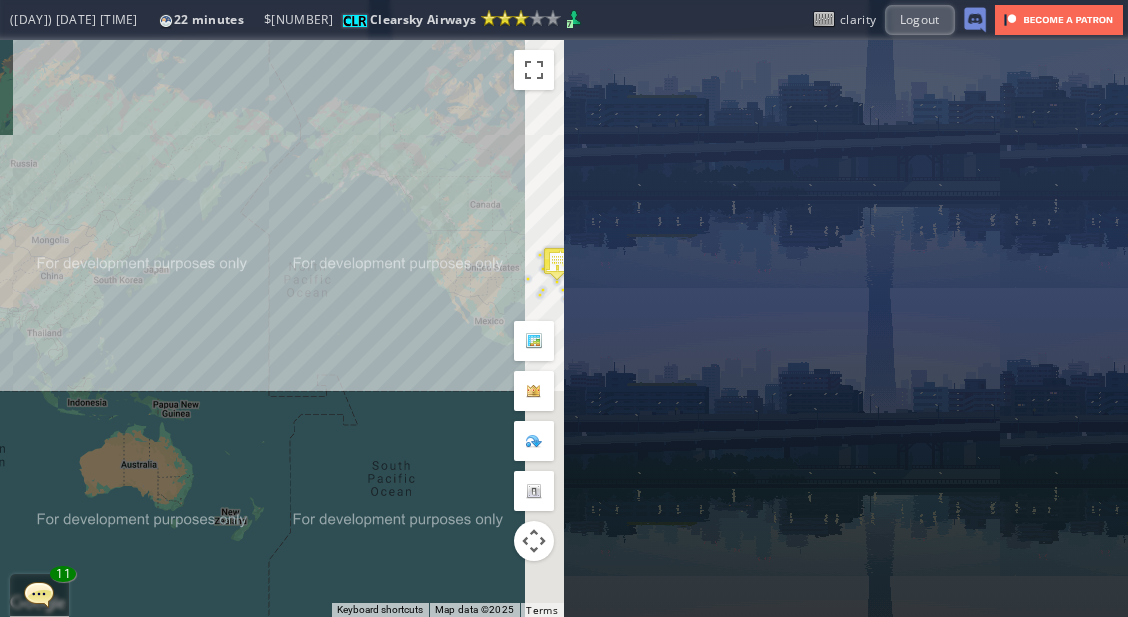 click on "To navigate, press the arrow keys." at bounding box center [282, 328] 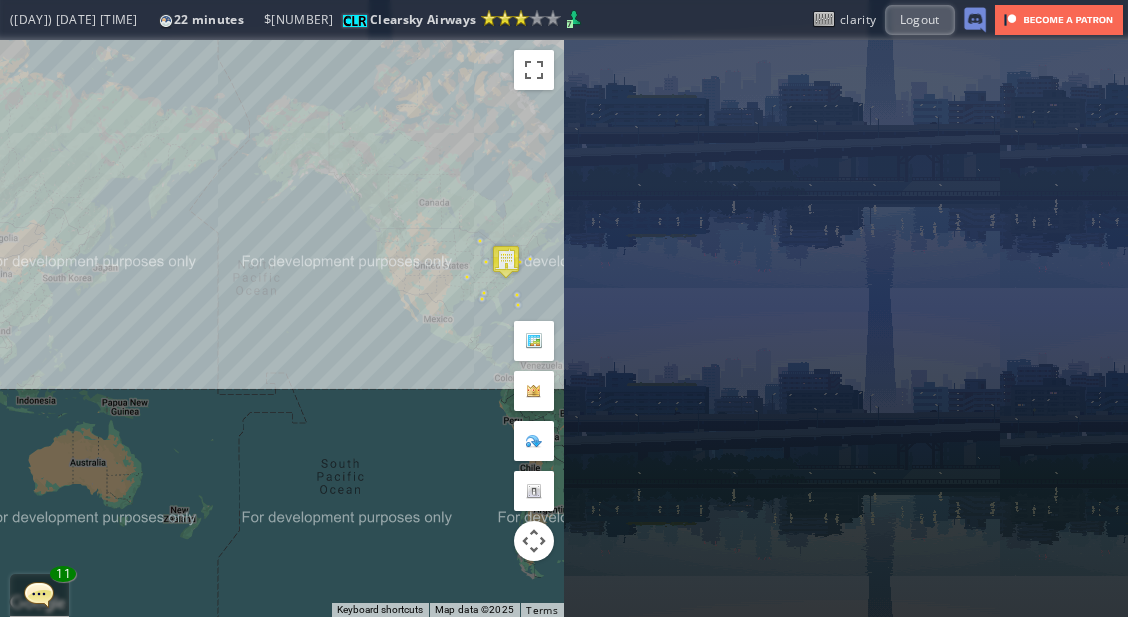 drag, startPoint x: 408, startPoint y: 263, endPoint x: 390, endPoint y: 254, distance: 20.12461 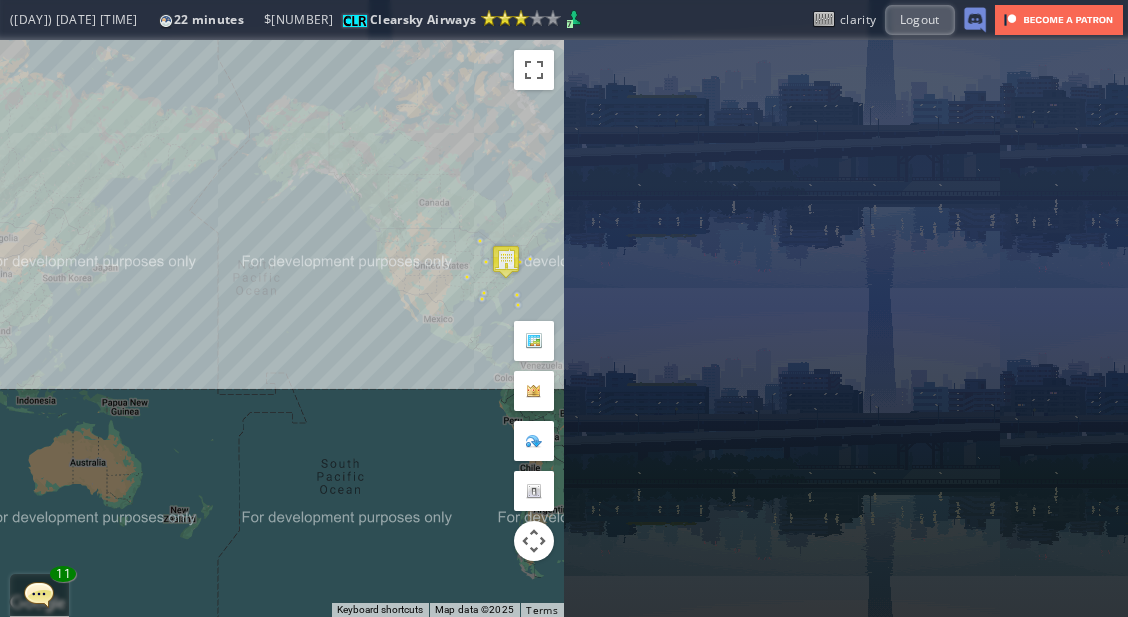 click on "To navigate, press the arrow keys." at bounding box center [282, 328] 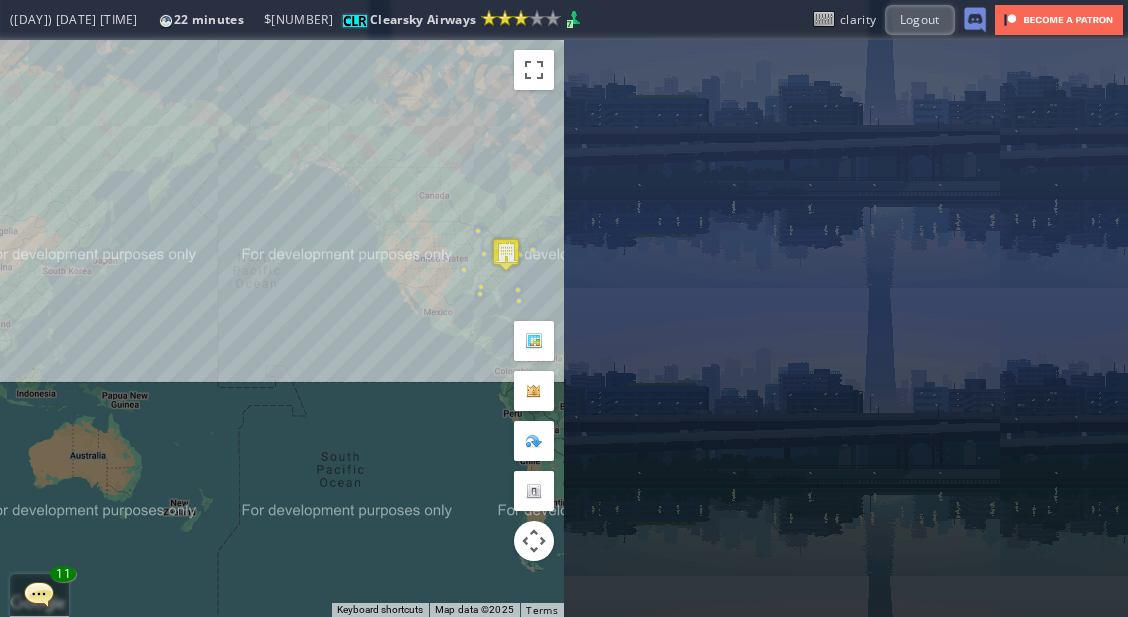 click on "To navigate, press the arrow keys." at bounding box center [282, 328] 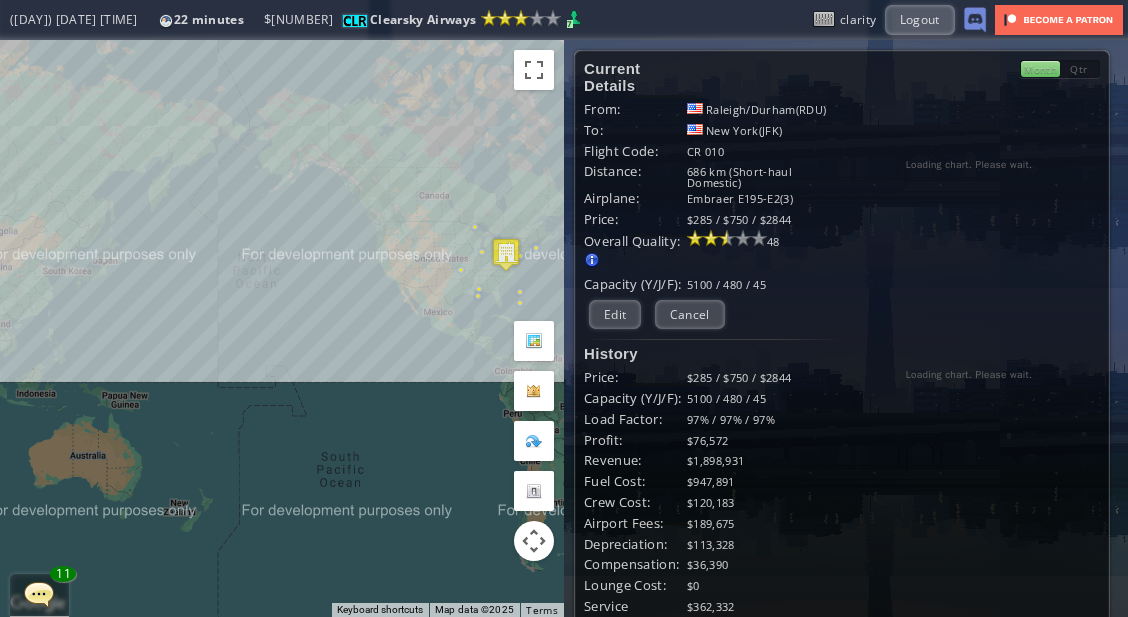 click at bounding box center (506, 254) 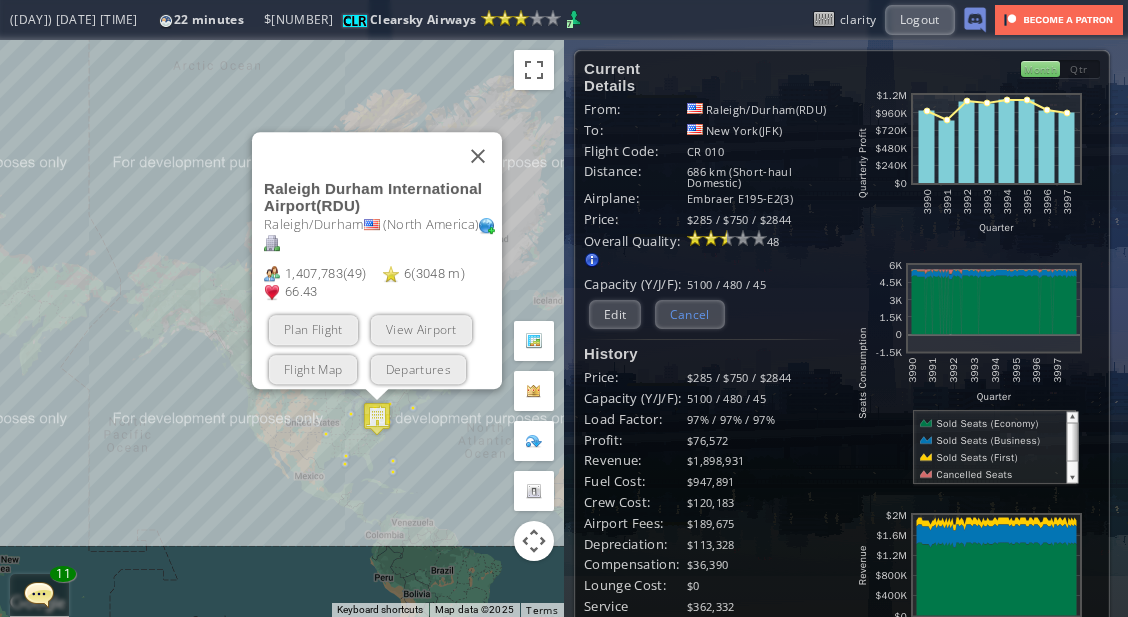 click on "Cancel" at bounding box center (690, 314) 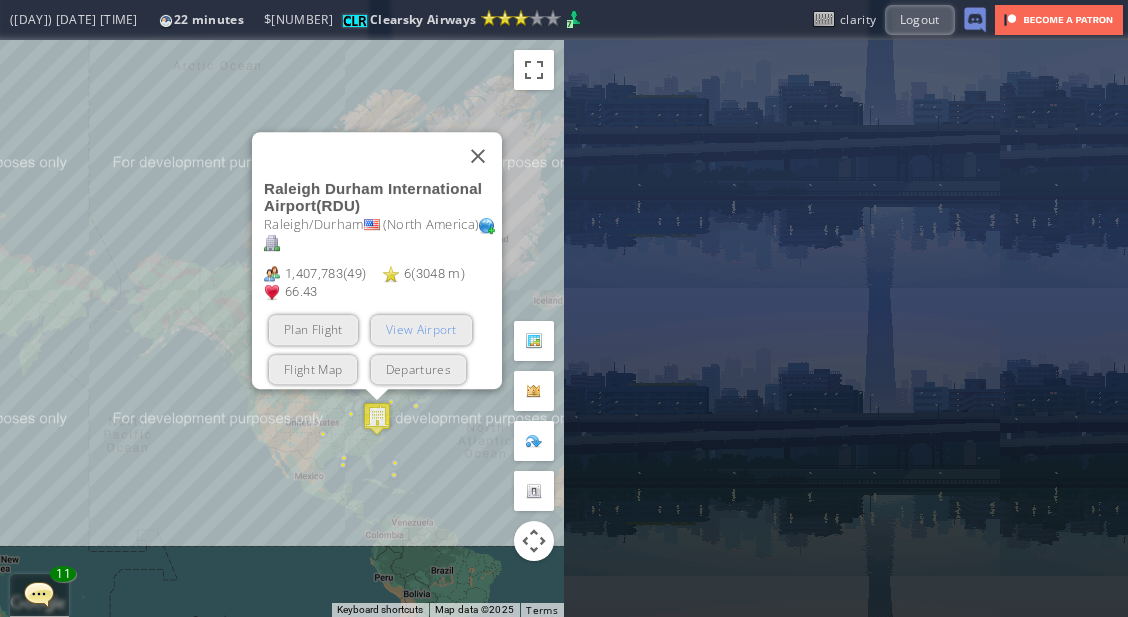 click on "View Airport" at bounding box center (421, 329) 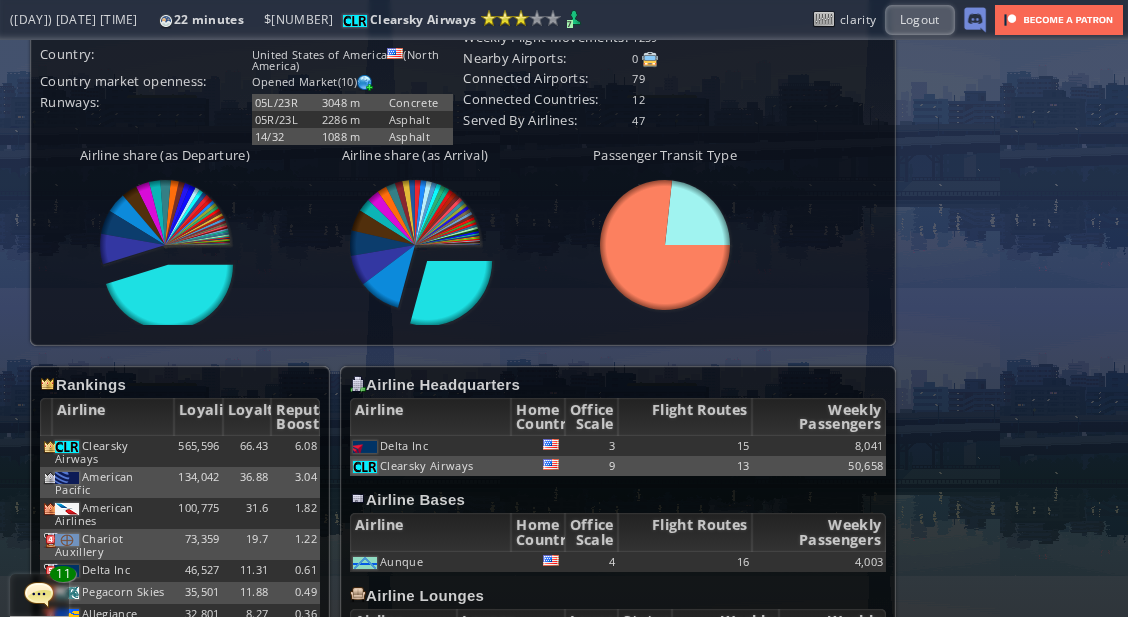 scroll, scrollTop: 783, scrollLeft: 0, axis: vertical 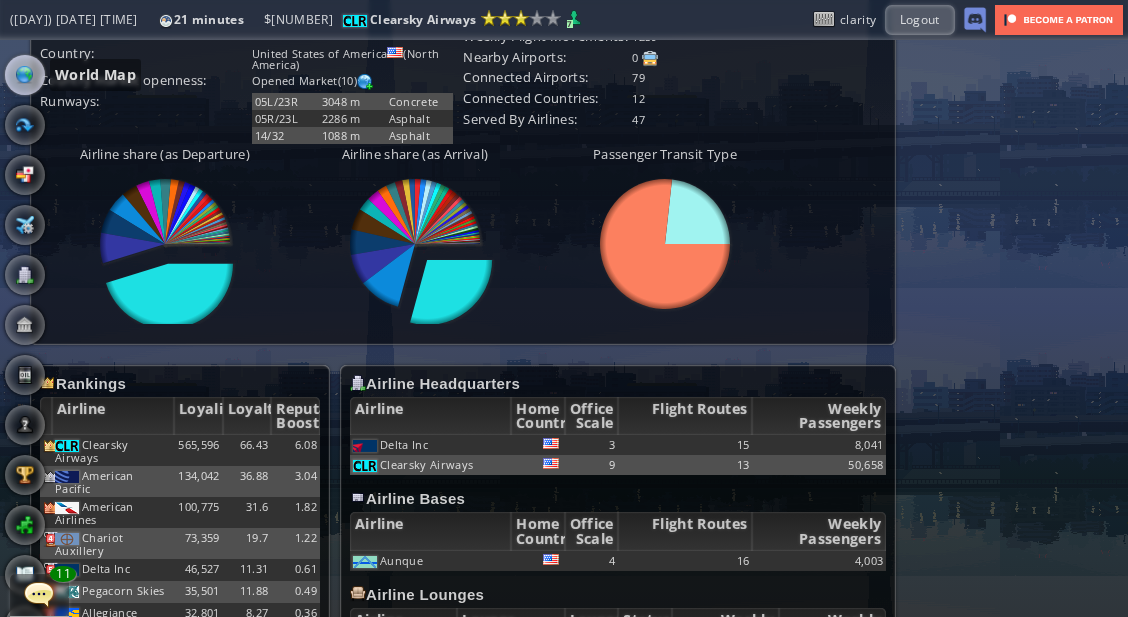 click at bounding box center [25, 75] 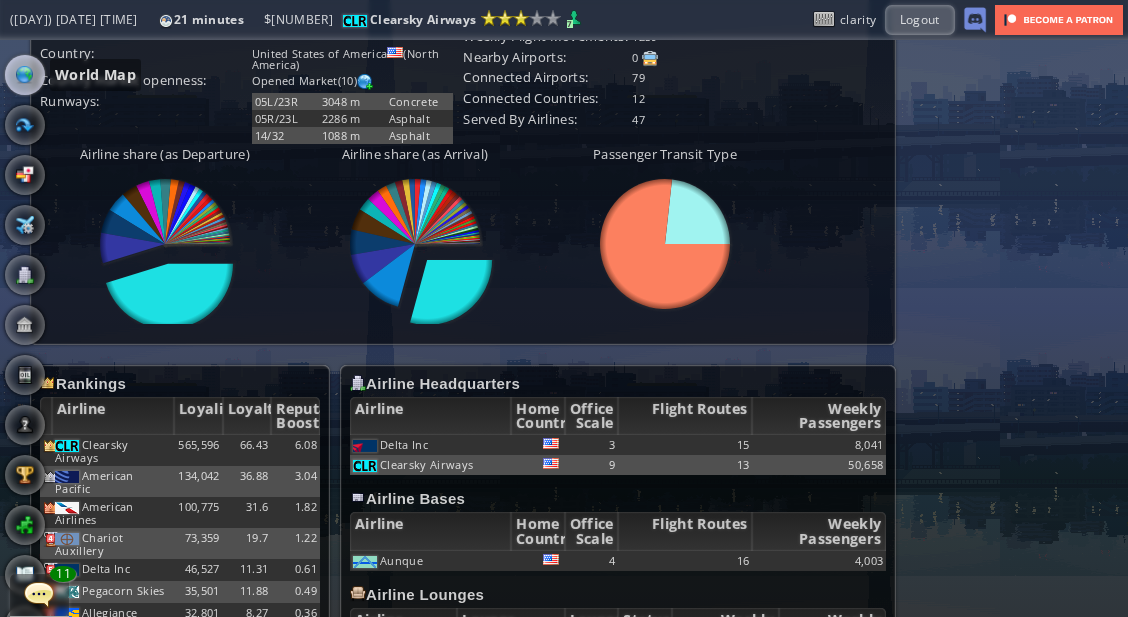 scroll, scrollTop: 0, scrollLeft: 0, axis: both 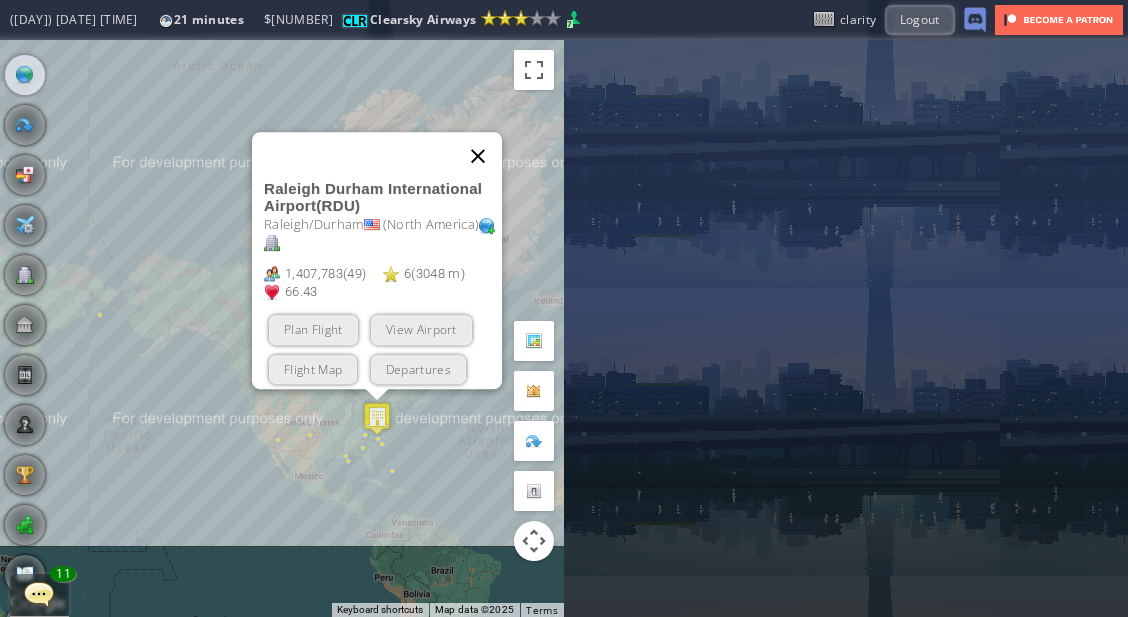 click at bounding box center (478, 156) 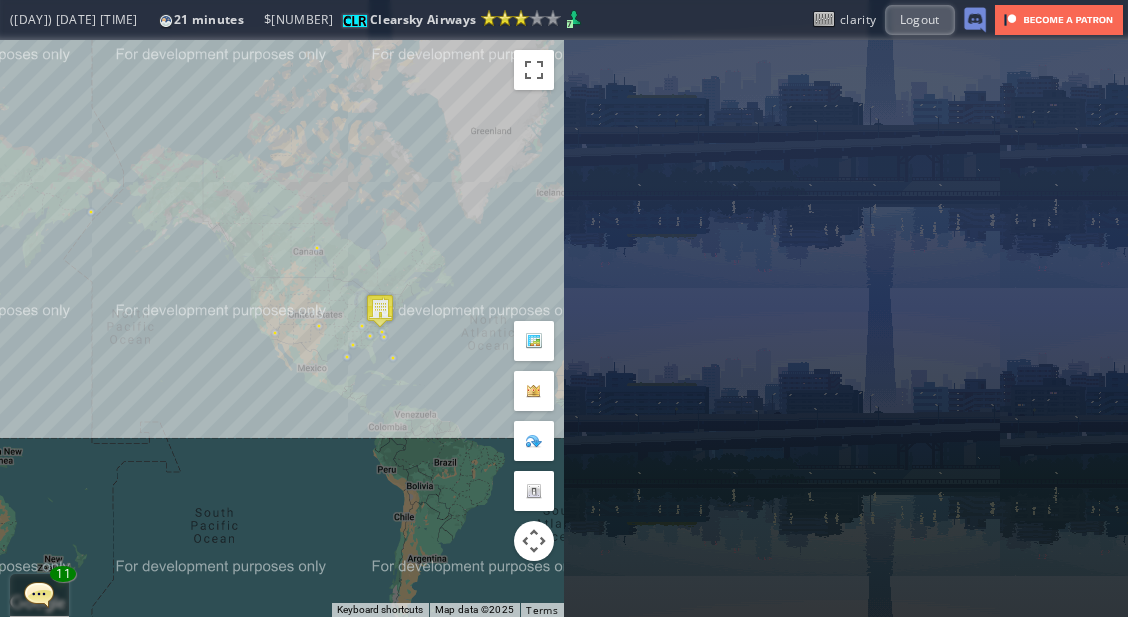 drag, startPoint x: 339, startPoint y: 211, endPoint x: 343, endPoint y: 102, distance: 109.07337 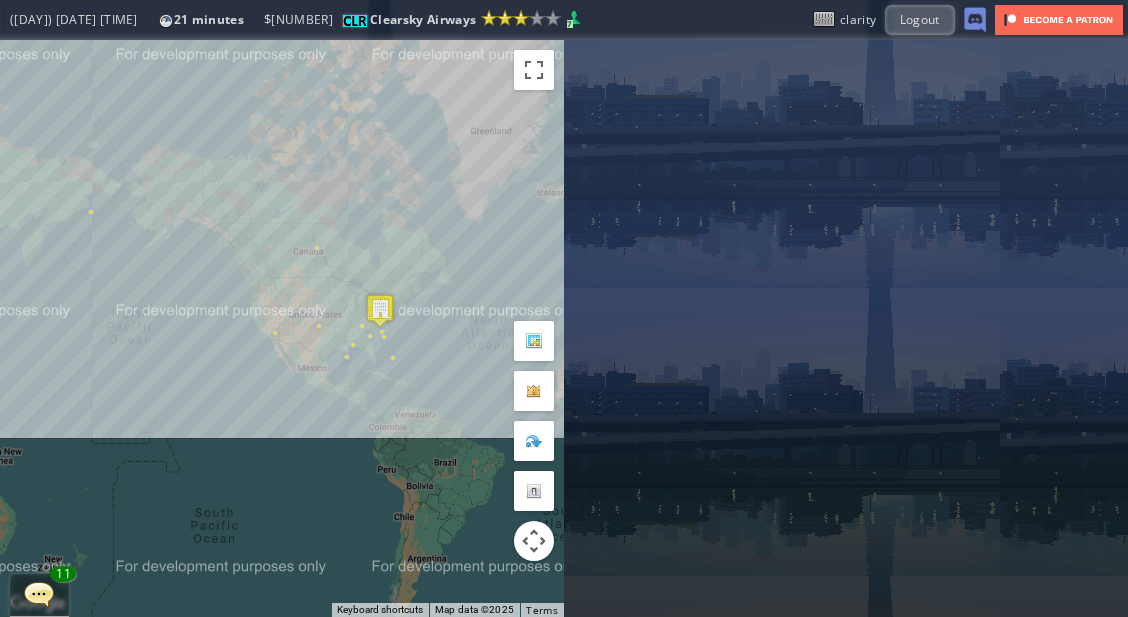 click on "To navigate, press the arrow keys." at bounding box center (282, 328) 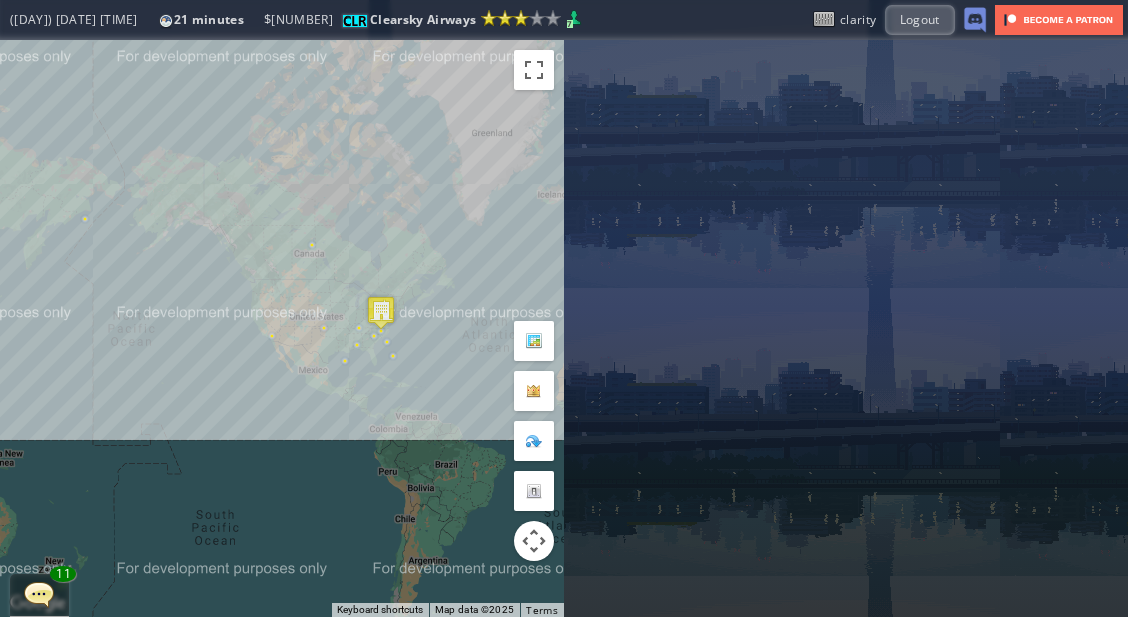 click on "To navigate, press the arrow keys." at bounding box center (282, 328) 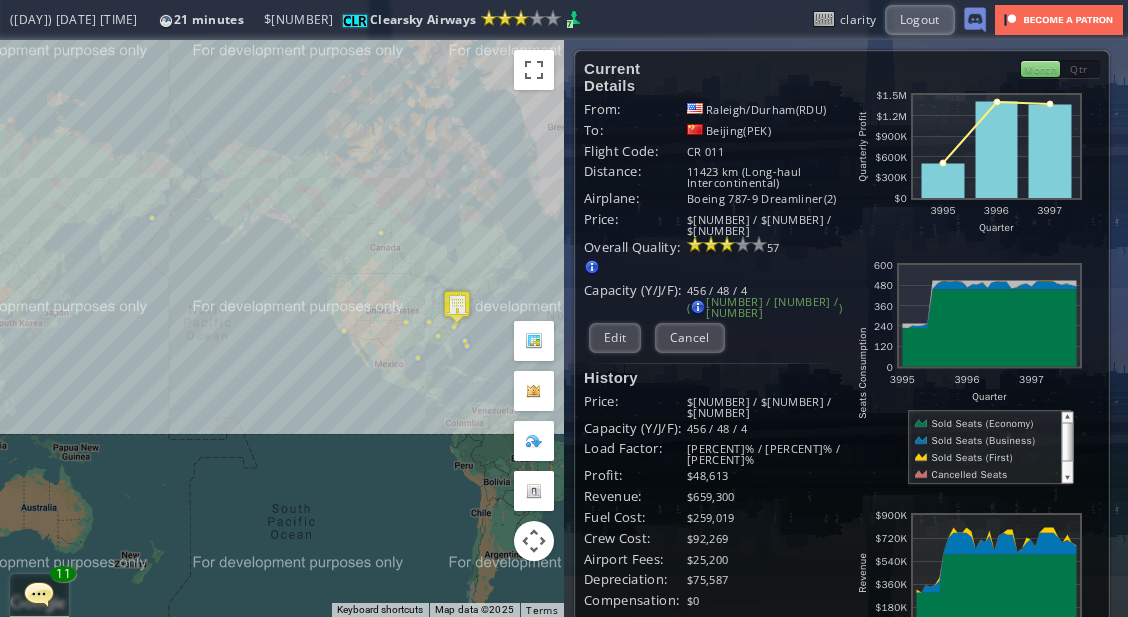 drag, startPoint x: 343, startPoint y: 364, endPoint x: 422, endPoint y: 357, distance: 79.30952 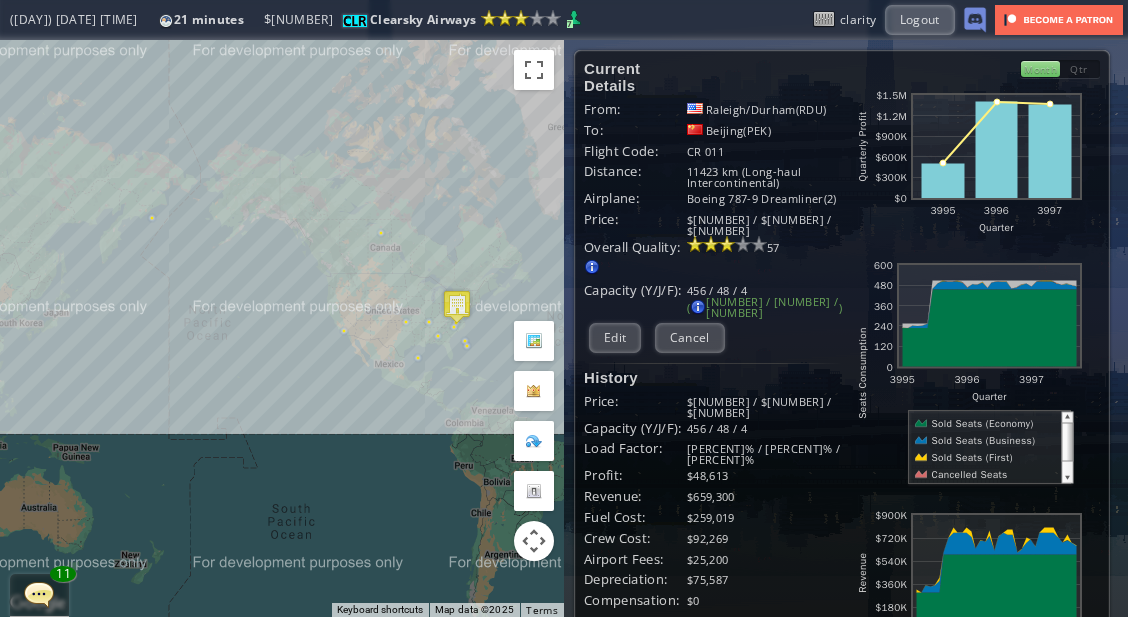 click on "To navigate, press the arrow keys." at bounding box center [282, 328] 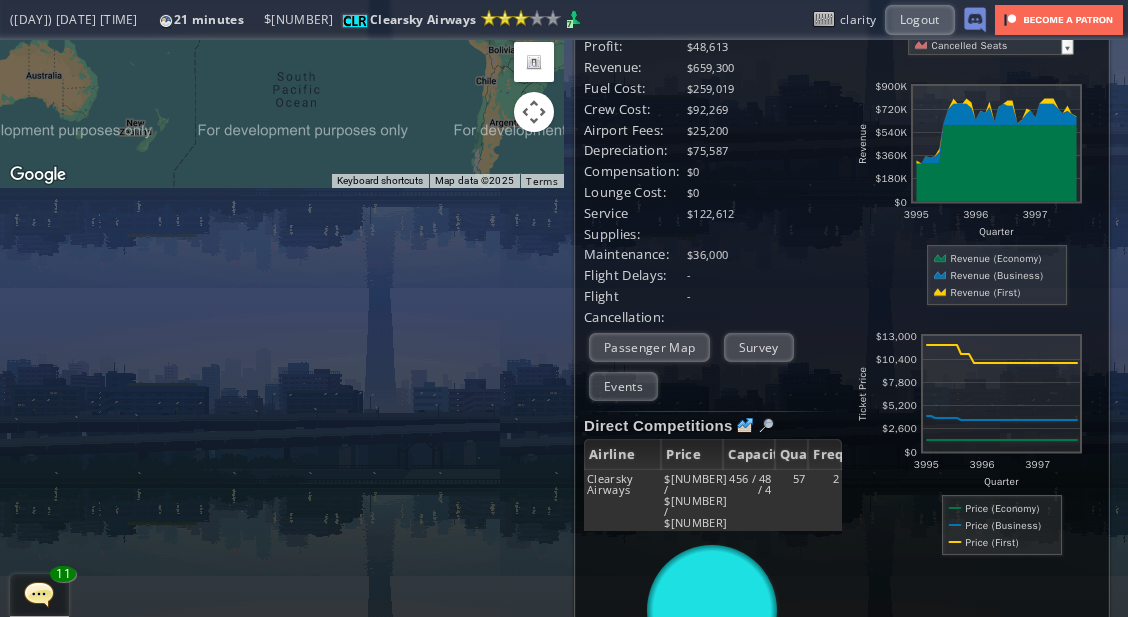 scroll, scrollTop: 437, scrollLeft: 0, axis: vertical 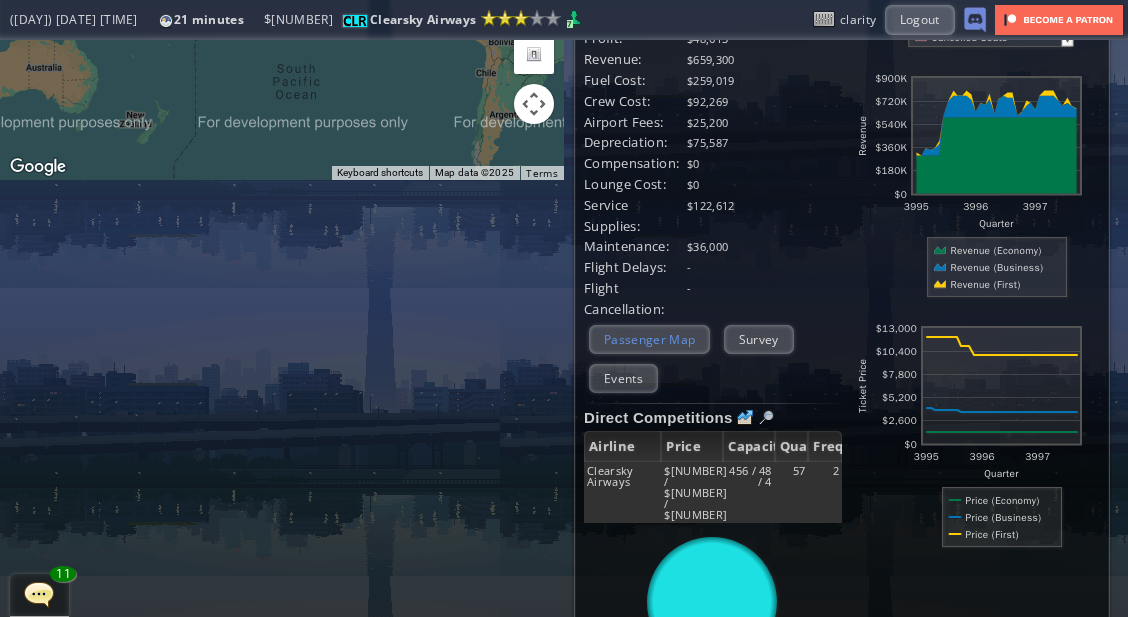 click on "Passenger Map" at bounding box center [649, 339] 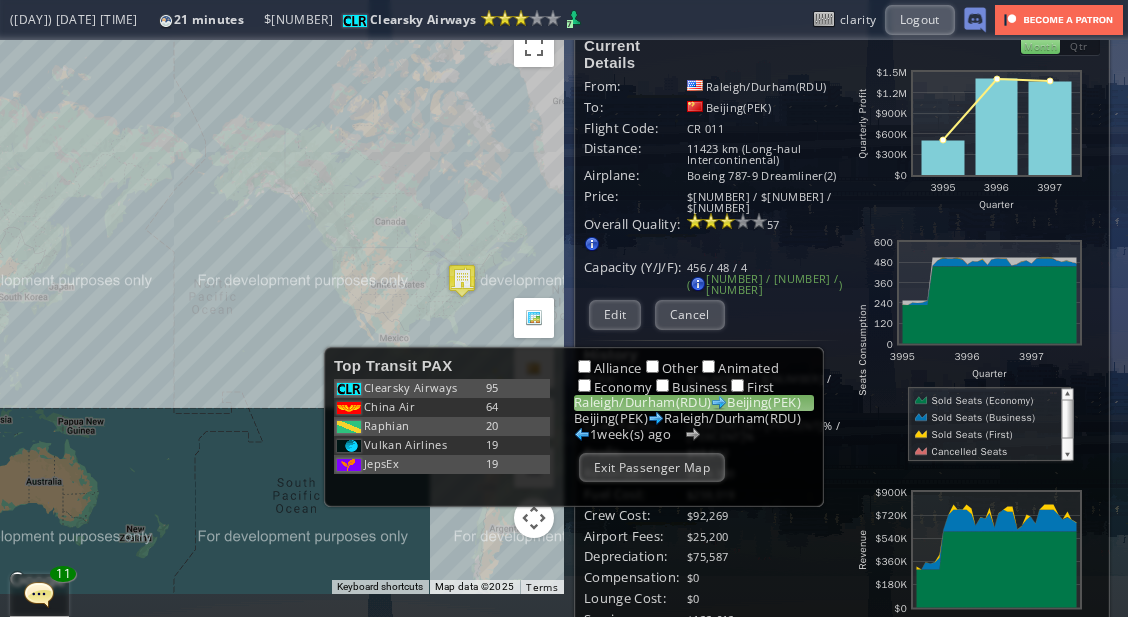 scroll, scrollTop: 15, scrollLeft: 0, axis: vertical 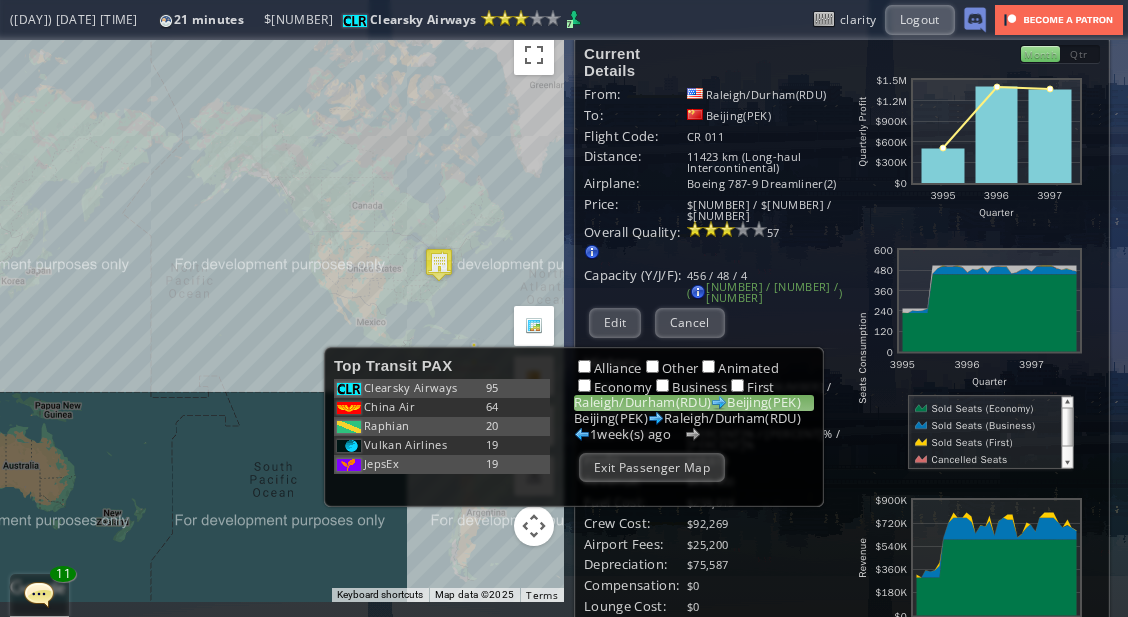 drag, startPoint x: 297, startPoint y: 215, endPoint x: 263, endPoint y: 179, distance: 49.517673 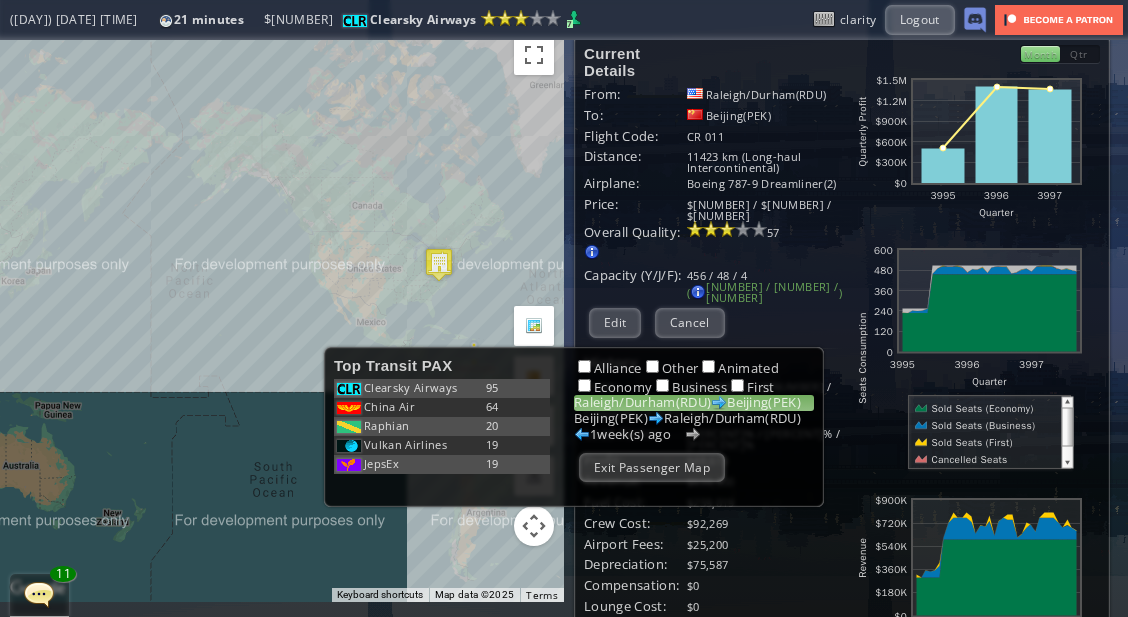 click on "To navigate, press the arrow keys." at bounding box center (282, 313) 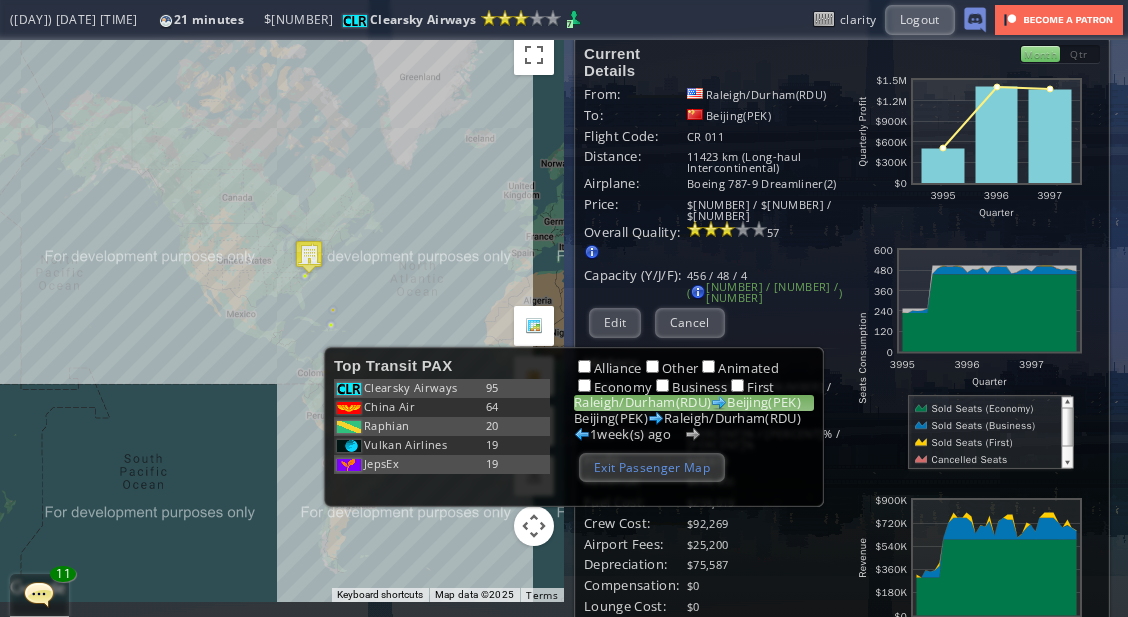 click on "Exit Passenger Map" at bounding box center [652, 467] 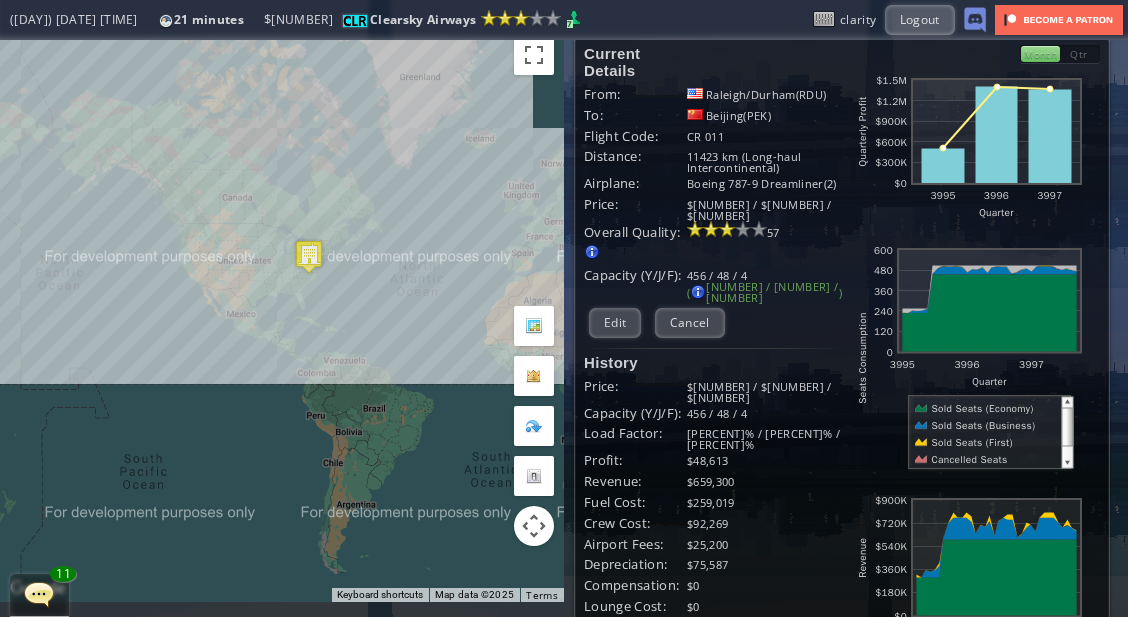 click on "To navigate, press the arrow keys." at bounding box center [282, 313] 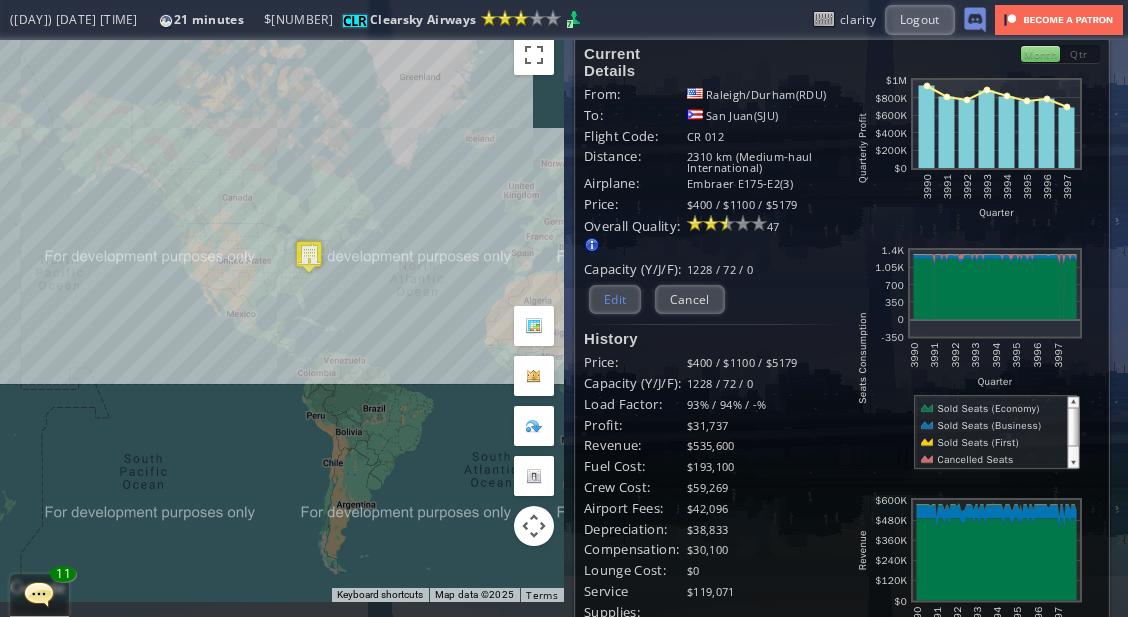 click on "Edit" at bounding box center (615, 299) 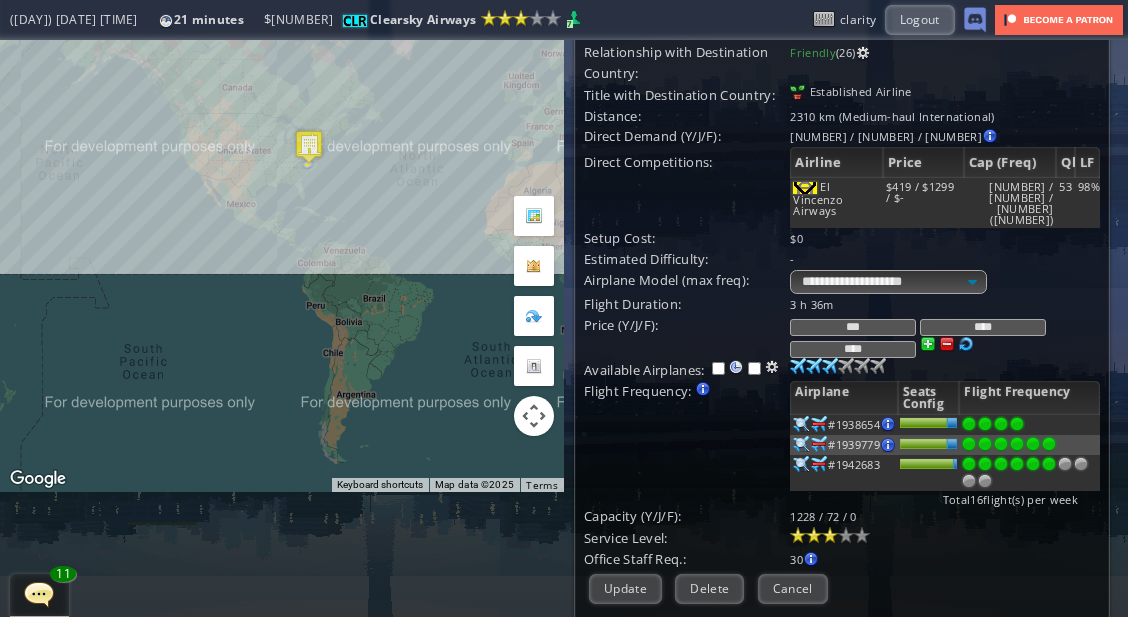 scroll, scrollTop: 126, scrollLeft: 0, axis: vertical 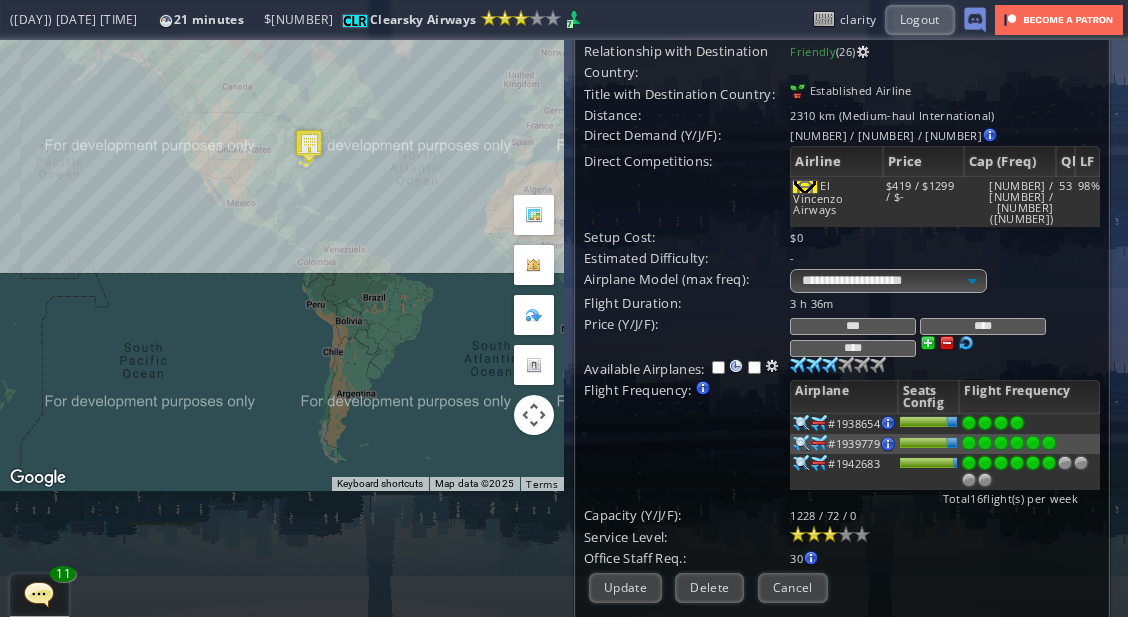 click on "Total [NUMBER] flight(s) per week" at bounding box center [1020, 498] 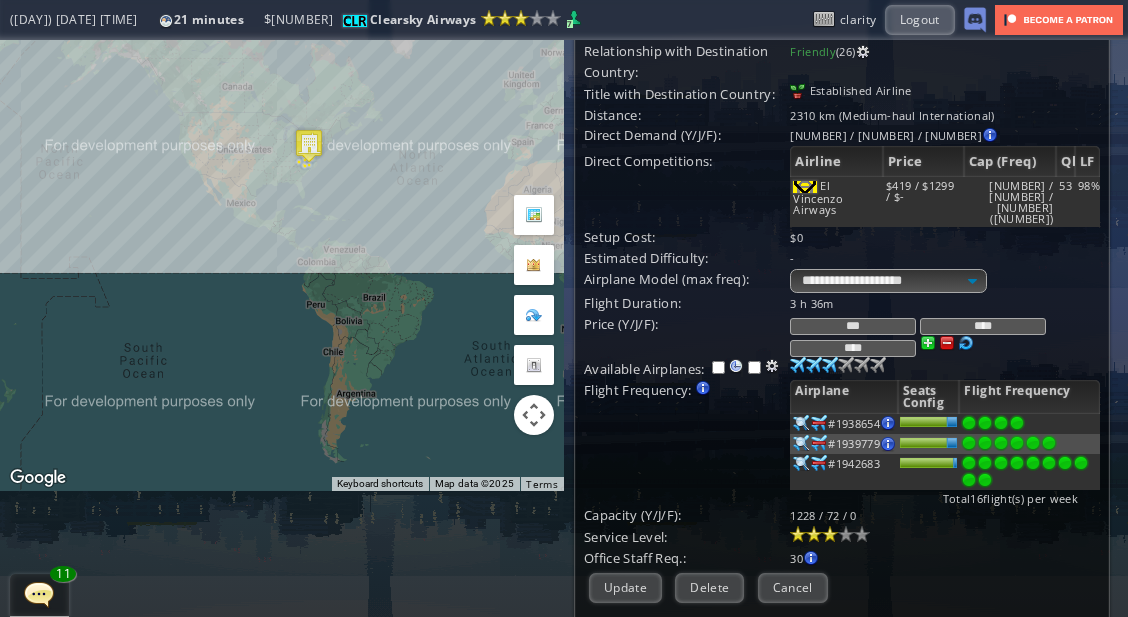 click at bounding box center [985, 480] 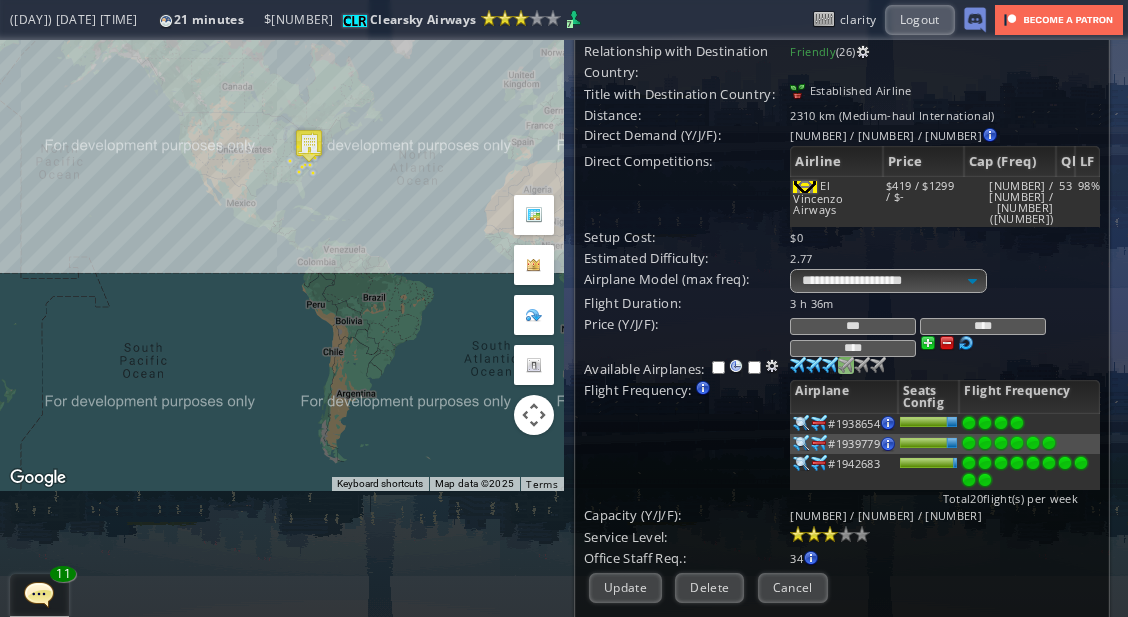 click on "[NUMBER] [NUMBER]" at bounding box center (798, 365) 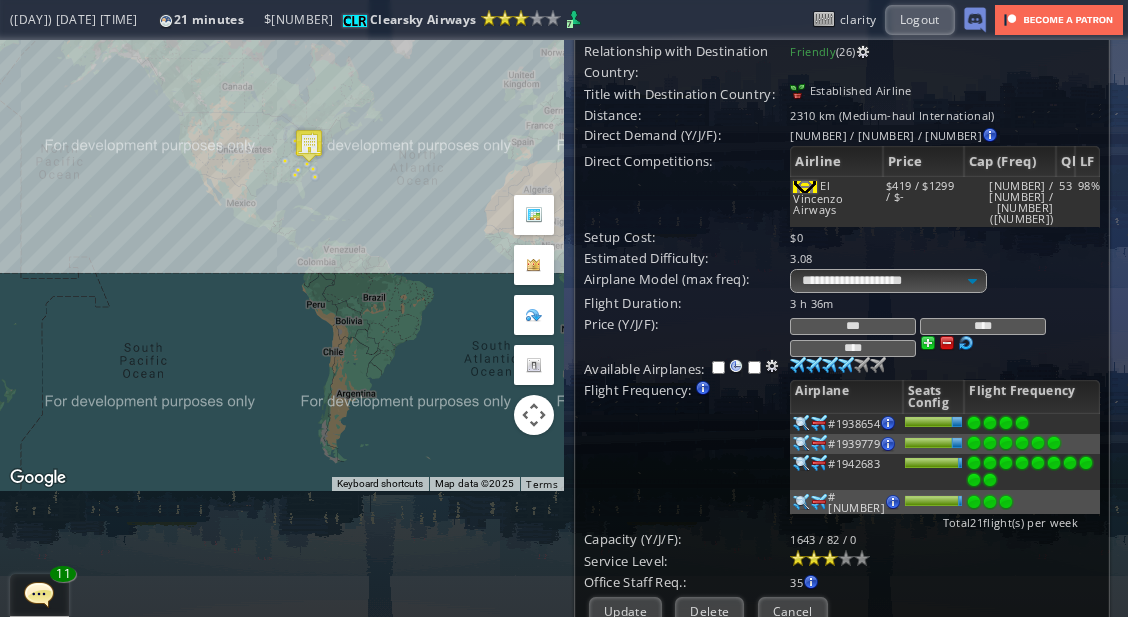 click at bounding box center (1006, 423) 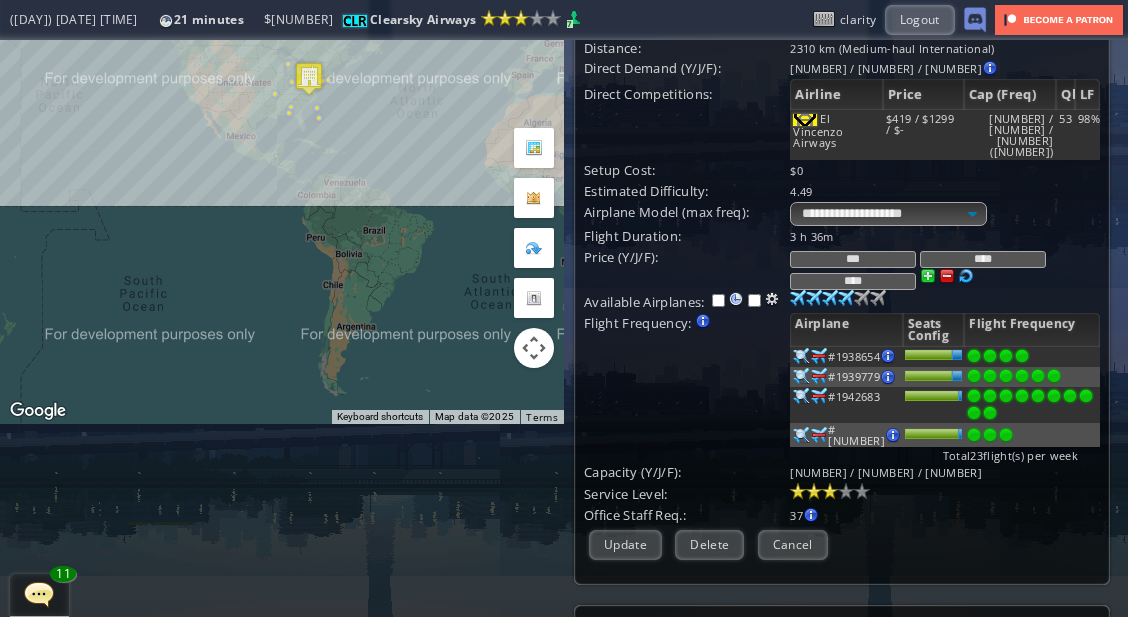 scroll, scrollTop: 195, scrollLeft: 0, axis: vertical 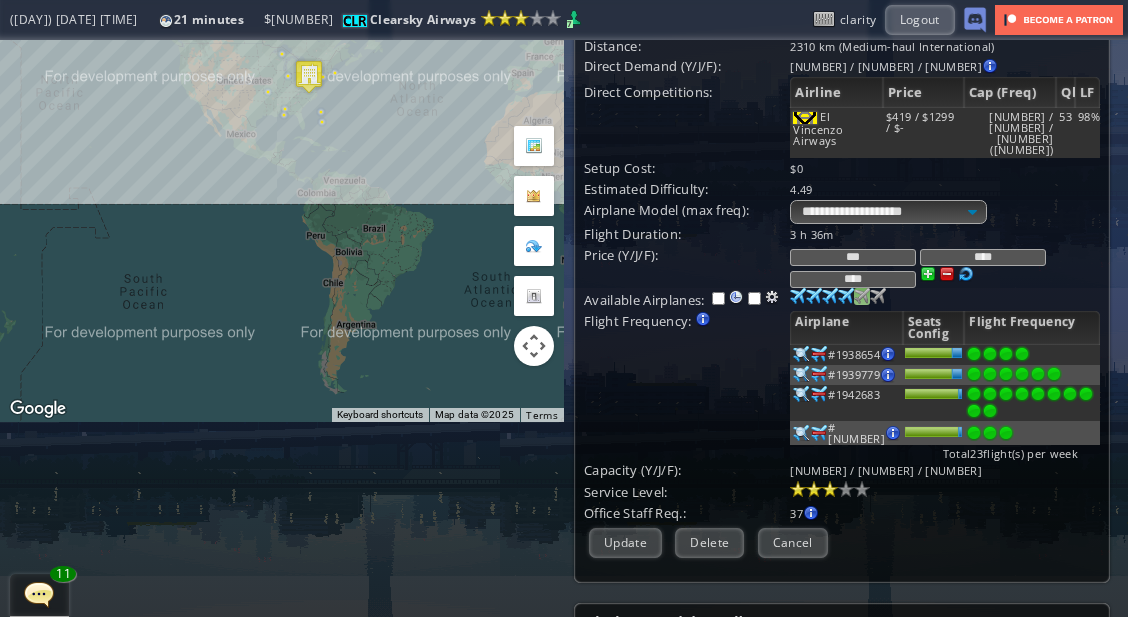 click at bounding box center [798, 296] 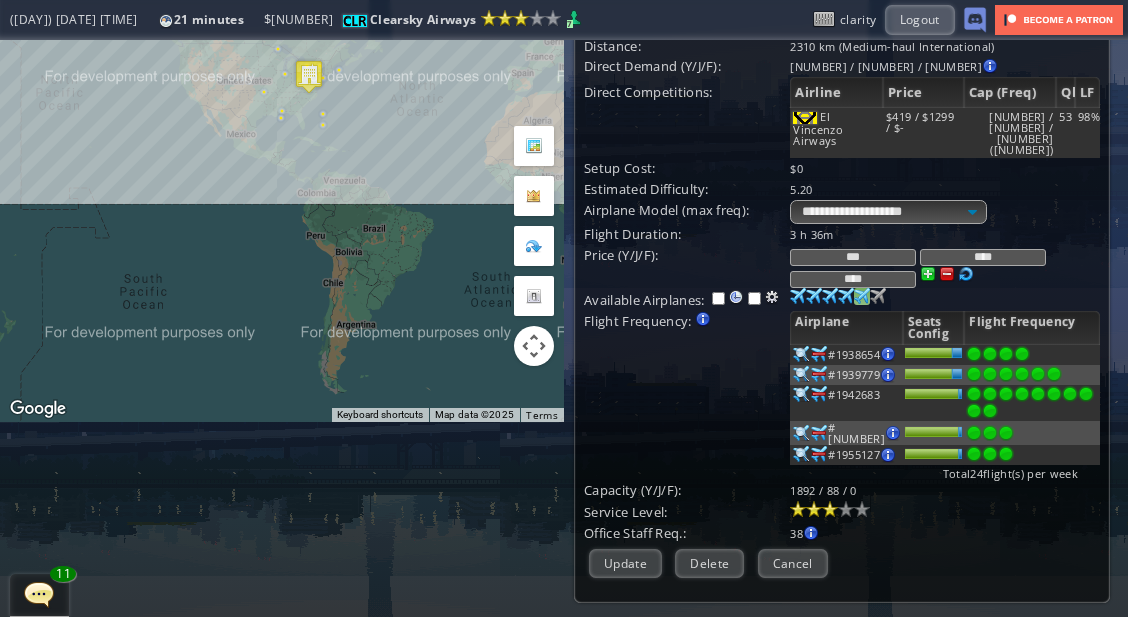 click at bounding box center (1006, 354) 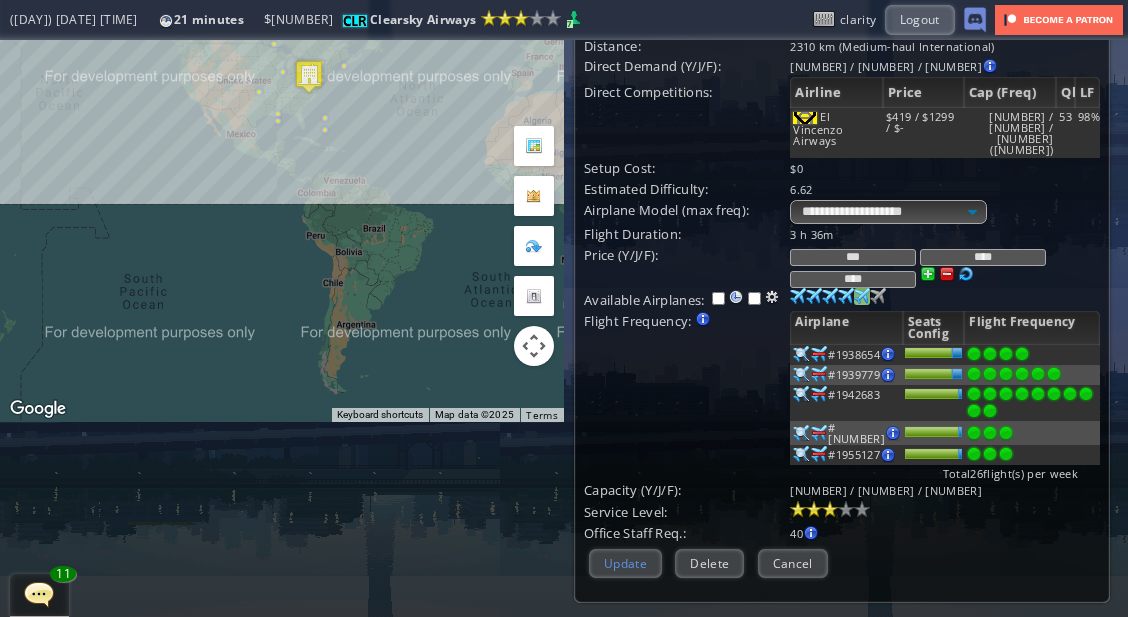 click on "Update" at bounding box center [625, 563] 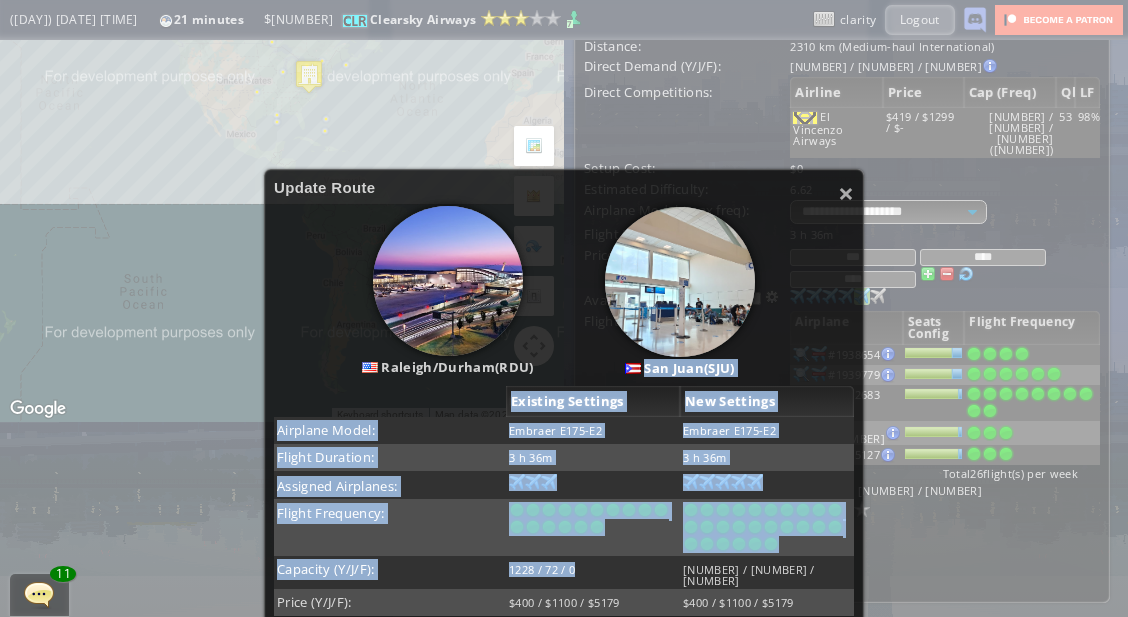 drag, startPoint x: 619, startPoint y: 574, endPoint x: 646, endPoint y: 366, distance: 209.74509 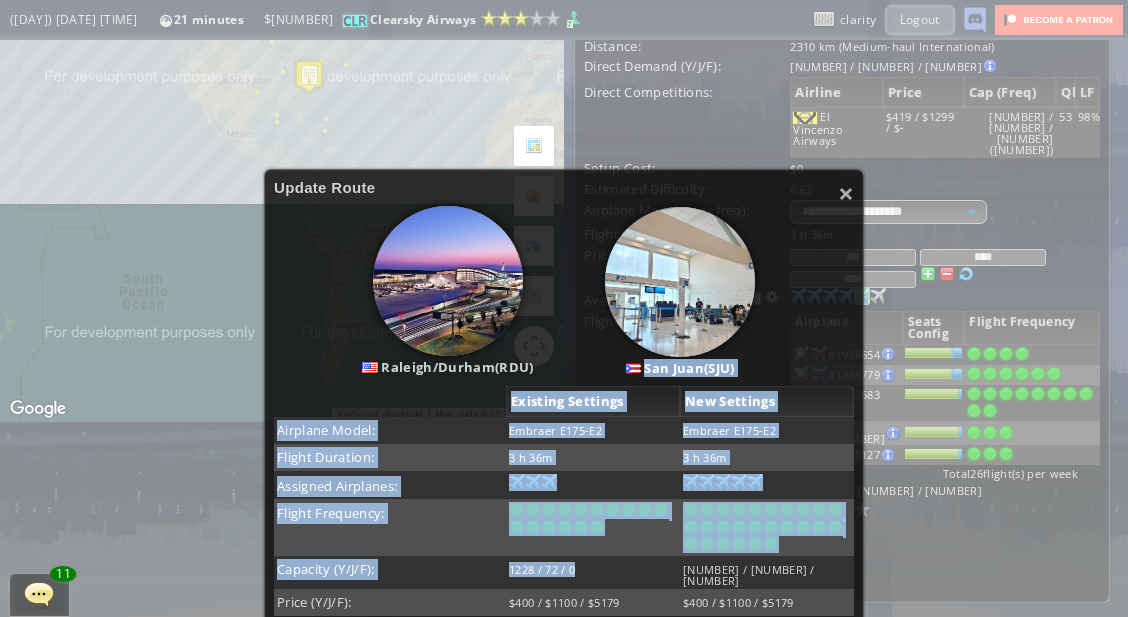 click on "×
Update Route
[CITY]/[CITY]([CODE])
[CITY]([CODE])
Existing Settings
New Settings
Airplane Model:
Embraer E175-E2
Embraer E175-E2
Flight Duration:
3 h 36m
3 h 36m
Assigned Airplanes:
[NUMBER] [NUMBER] [NUMBER] [NUMBER] [NUMBER] [NUMBER]
[NUMBER] [NUMBER] [NUMBER] [NUMBER] [NUMBER] [NUMBER] [NUMBER] [NUMBER] [NUMBER] [NUMBER]
Flight Frequency:
Capacity (Y/J/F):
[NUMBER] / [NUMBER] / [NUMBER]
[NUMBER] / [NUMBER] / [NUMBER]
Price (Y/J/F):
$[NUMBER] / $[NUMBER] / $[NUMBER]
$[NUMBER] / $[NUMBER] / $[NUMBER]
Negotiation Difficulty :
[NUMBER]
Too hard! Reduce frequency, change airport or improve relationship first.
Difficulty value should be less than delegates available below.
Delegates
Pool
[NUMBER] [NUMBER] [NUMBER] [NUMBER] [NUMBER] [NUMBER] [NUMBER]" at bounding box center [564, 551] 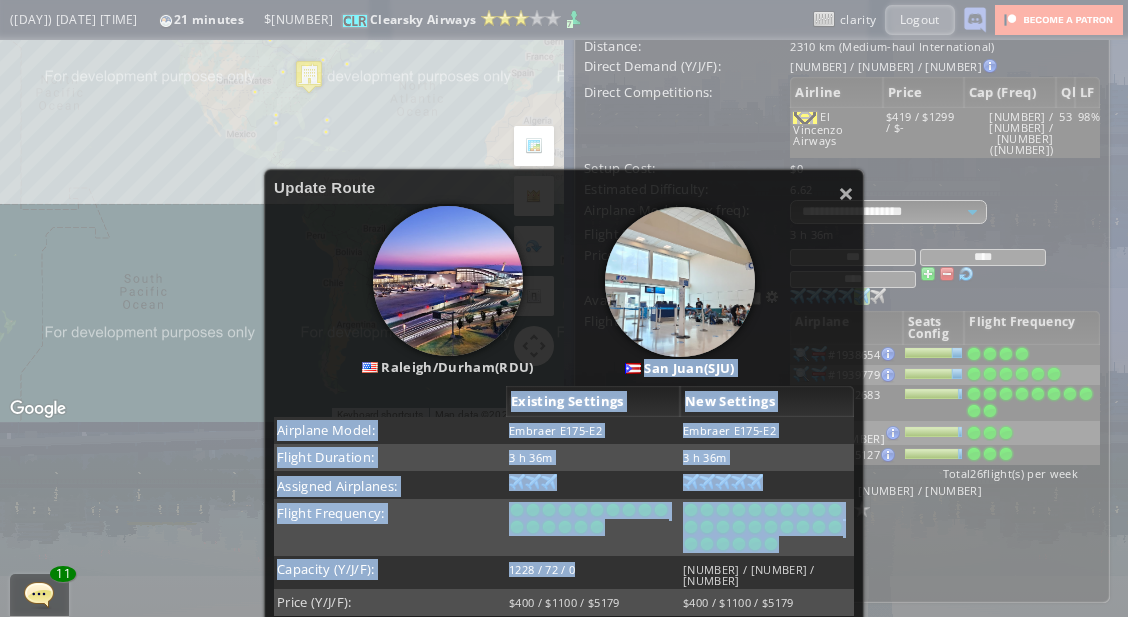 scroll, scrollTop: 476, scrollLeft: 0, axis: vertical 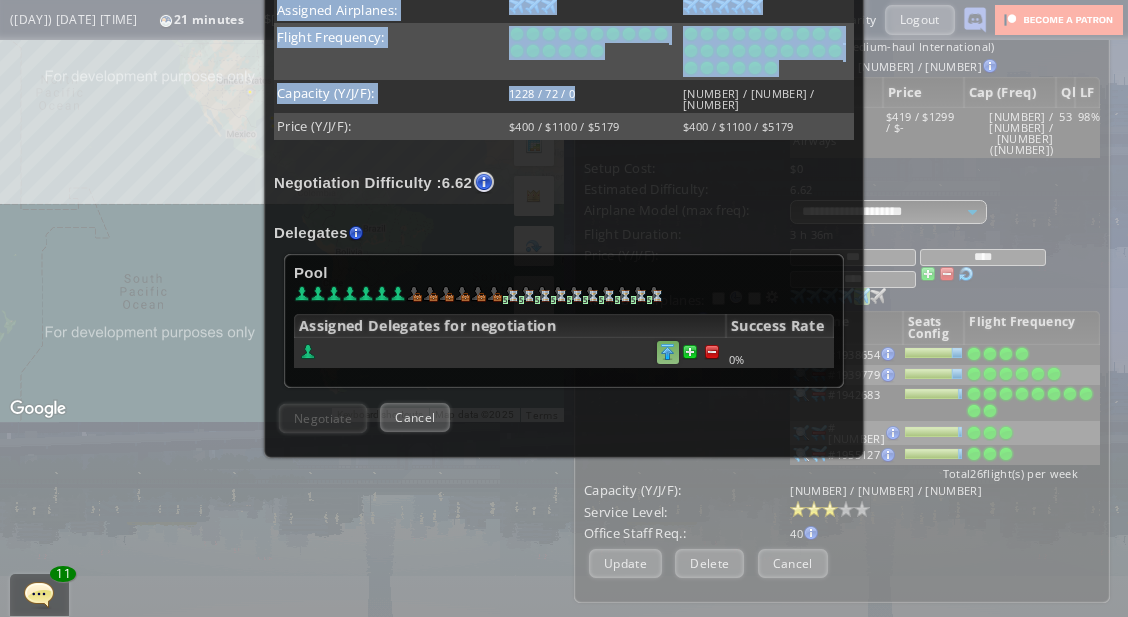 click at bounding box center (712, 352) 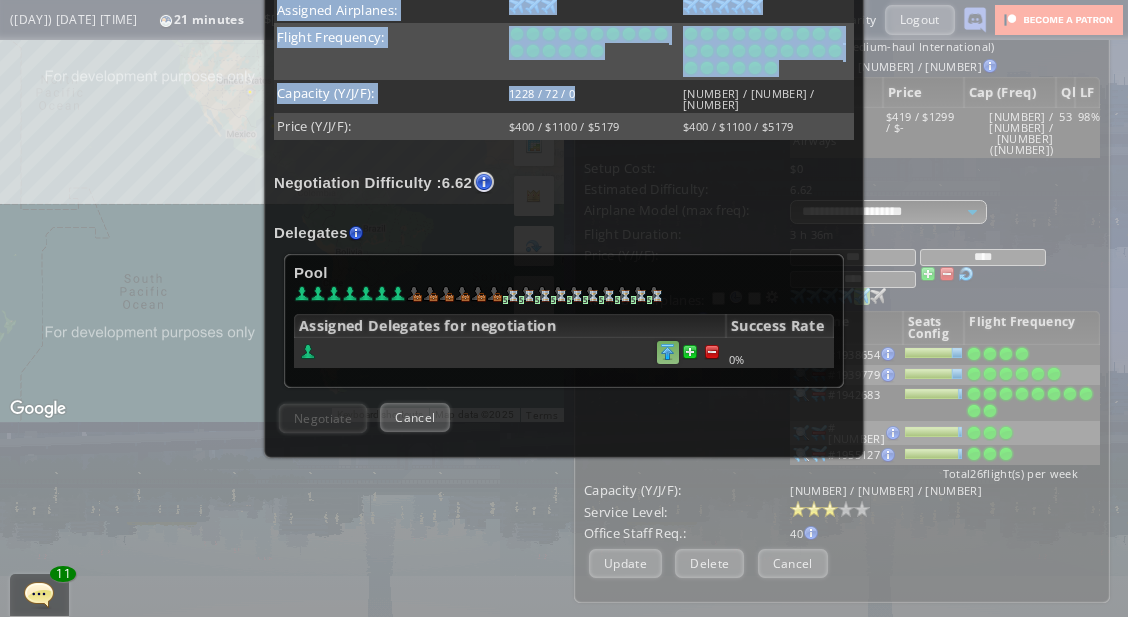 scroll, scrollTop: 475, scrollLeft: 0, axis: vertical 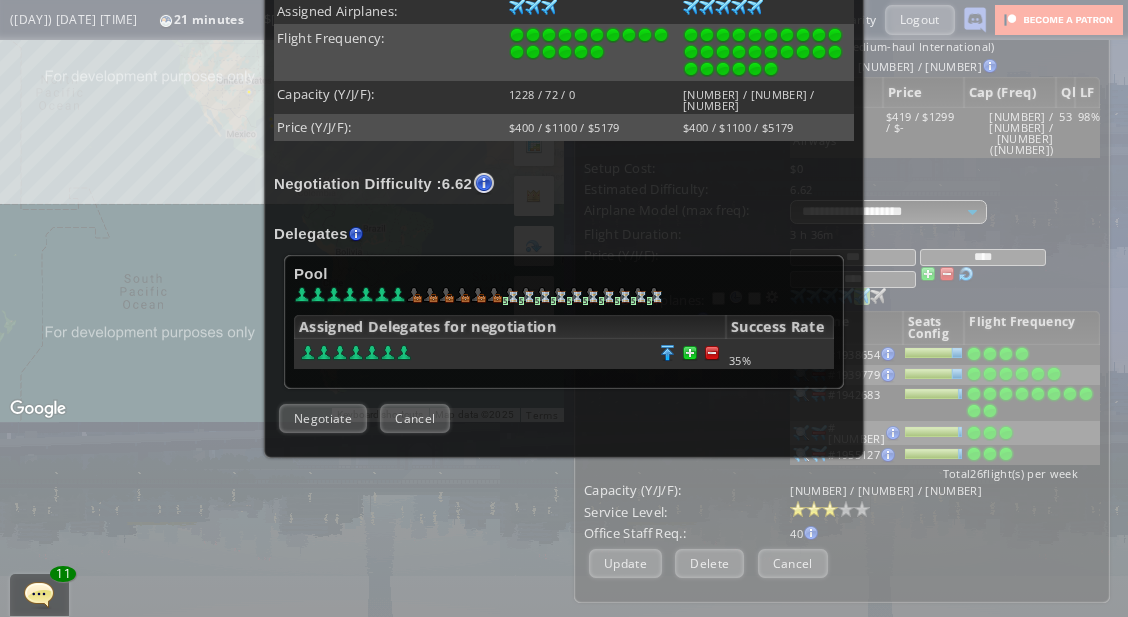 click on "Pool
[NUMBER] [NUMBER] [NUMBER] [NUMBER] [NUMBER] [NUMBER] [NUMBER] [NUMBER] [NUMBER] [NUMBER]
Assigned Delegates for negotiation
Success Rate
[PERCENT]%" at bounding box center [564, 322] 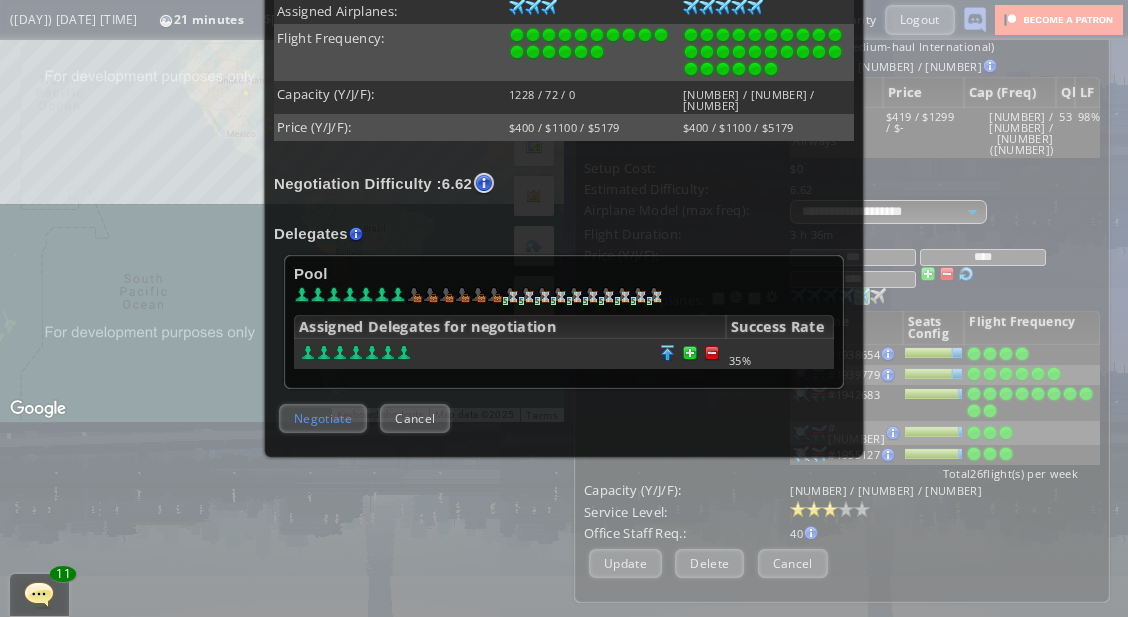 click on "Negotiate" at bounding box center [323, 418] 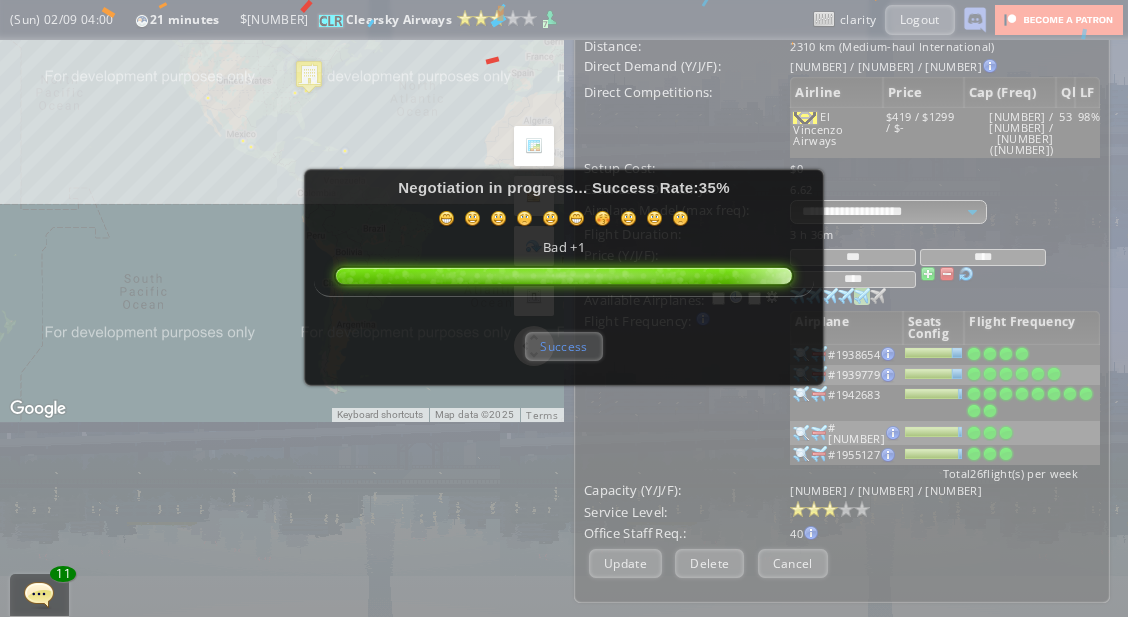 click on "Success" at bounding box center [563, 346] 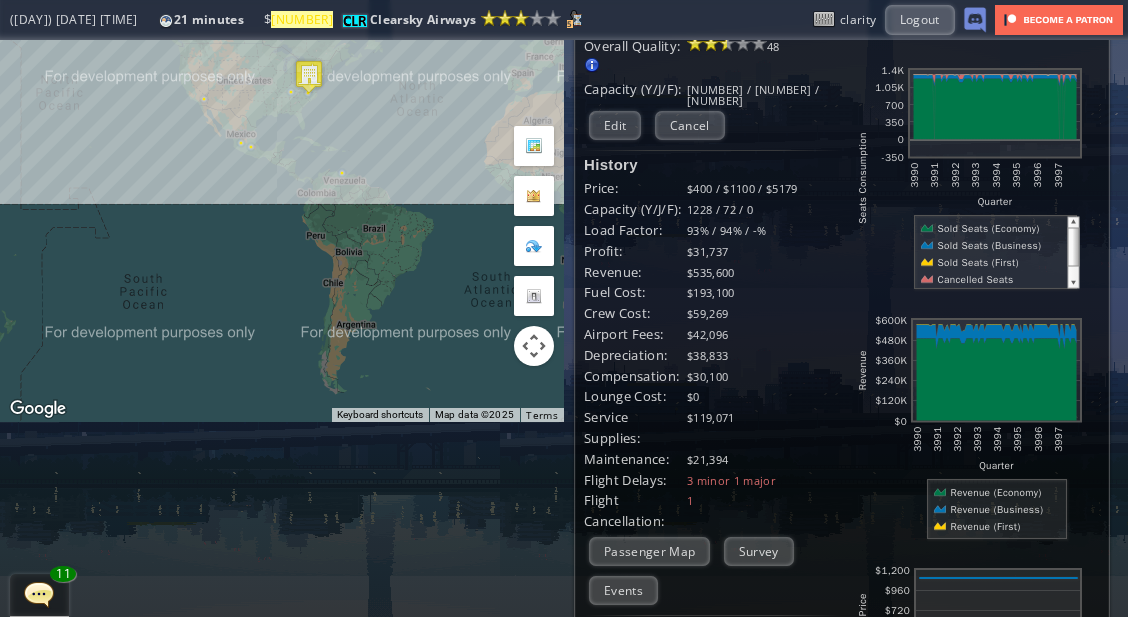 scroll, scrollTop: 0, scrollLeft: 0, axis: both 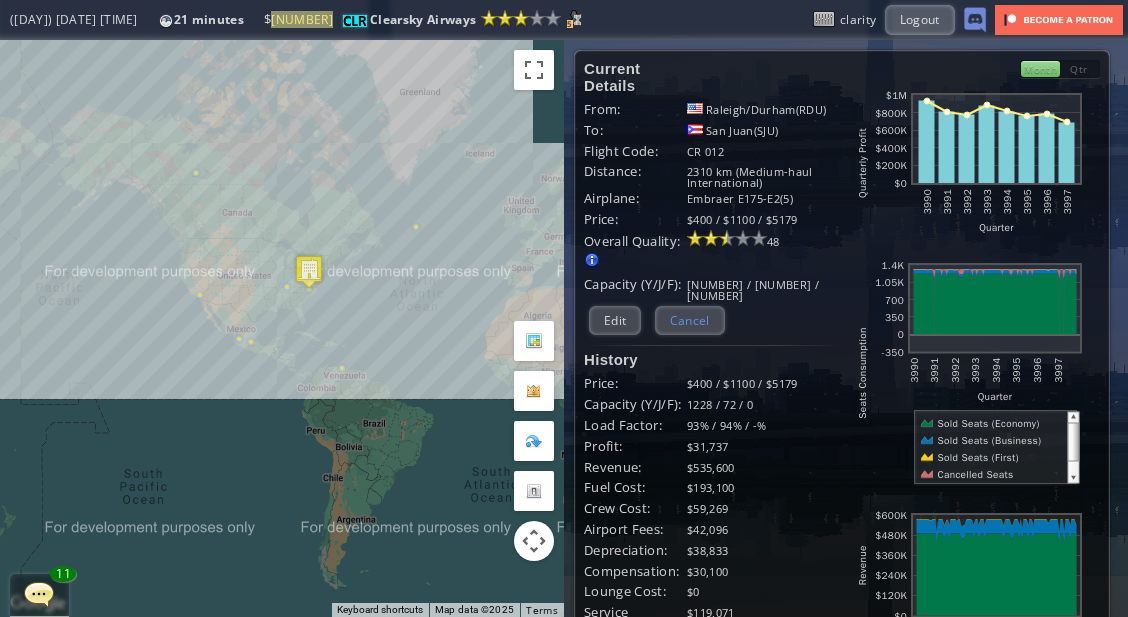 click on "Cancel" at bounding box center [690, 320] 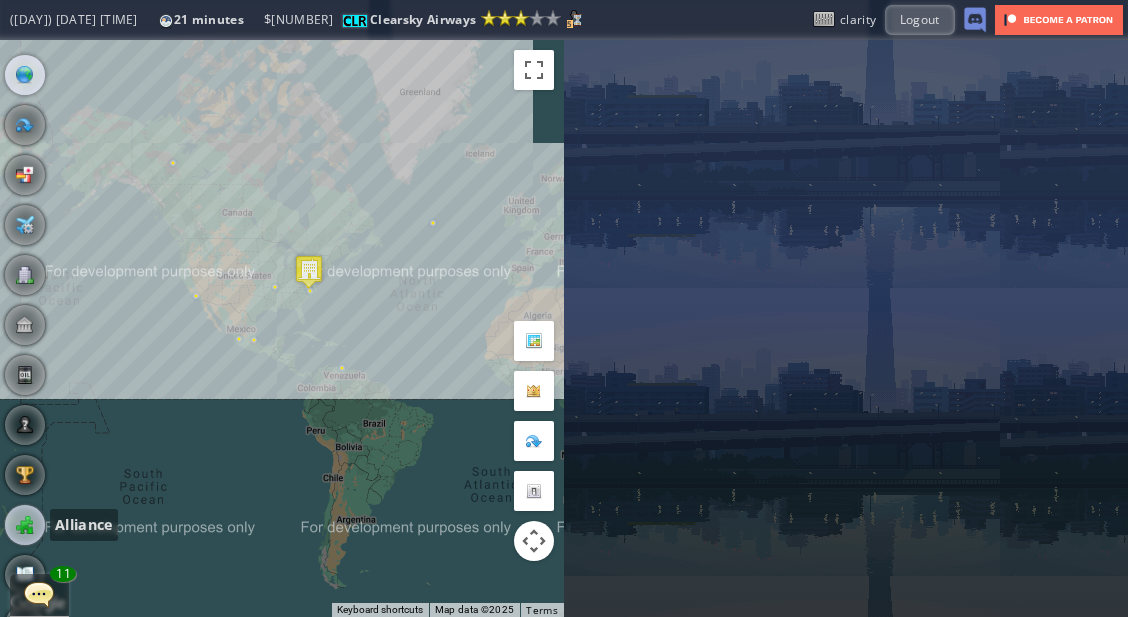 scroll, scrollTop: 143, scrollLeft: 0, axis: vertical 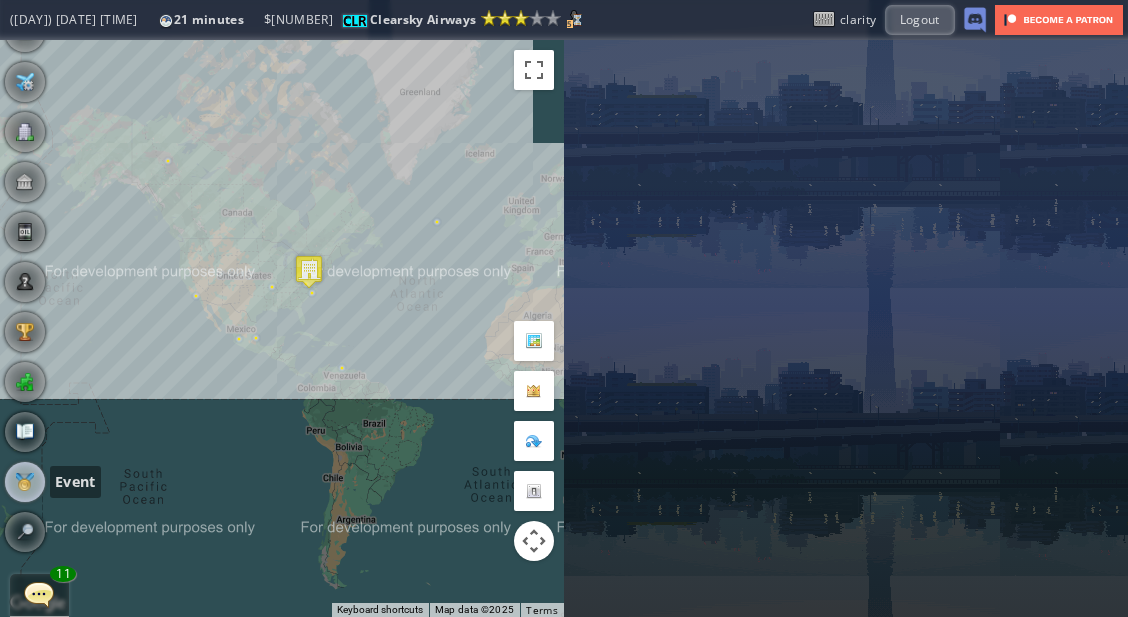 click at bounding box center (25, 482) 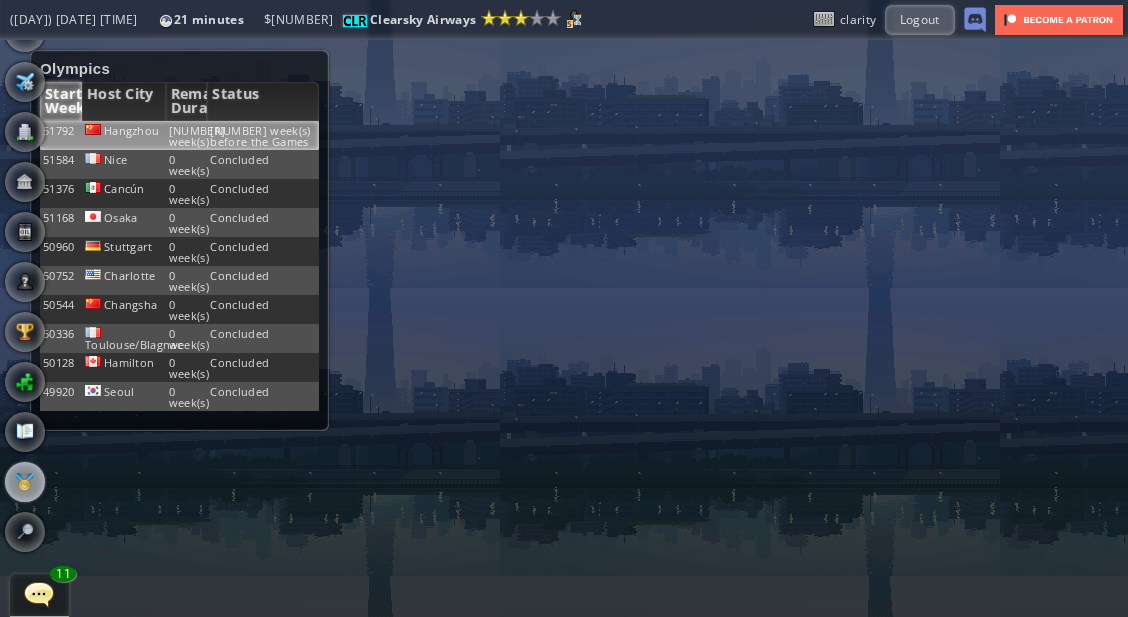 click on "[NUMBER] week(s) before the Games" at bounding box center [263, 135] 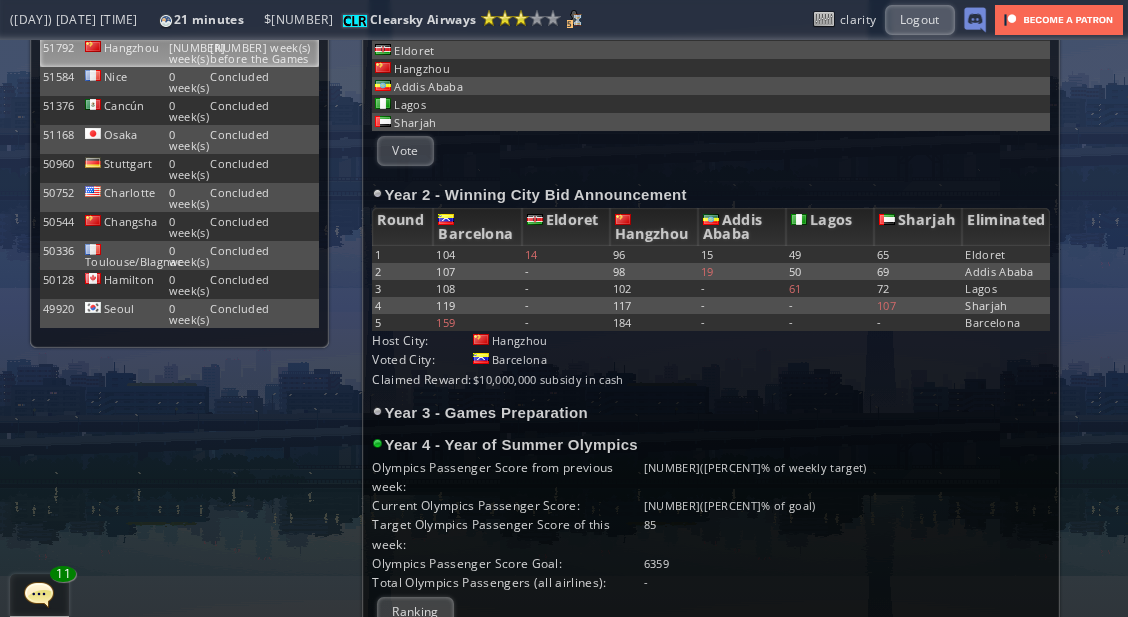 scroll, scrollTop: 0, scrollLeft: 0, axis: both 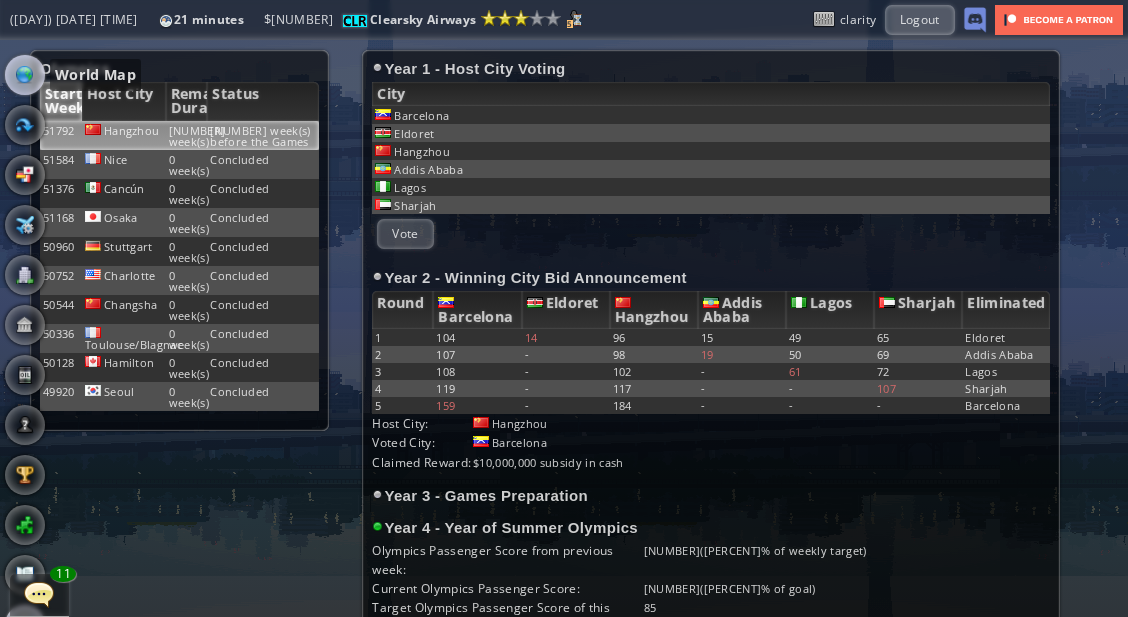 click at bounding box center (25, 75) 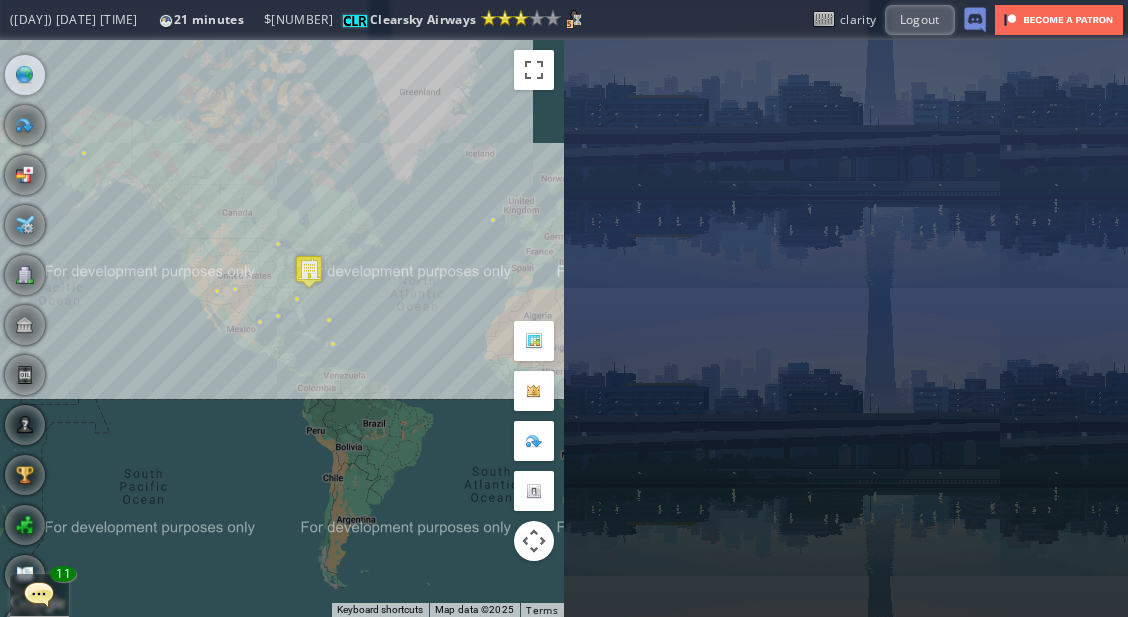 click on "To navigate, press the arrow keys." at bounding box center (282, 328) 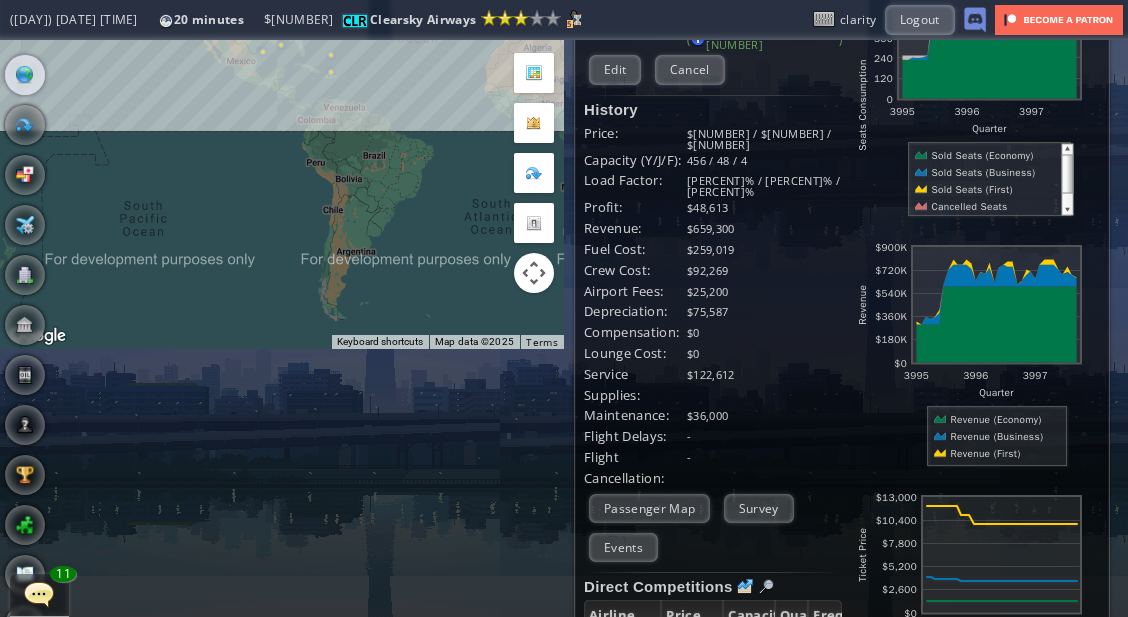 scroll, scrollTop: 280, scrollLeft: 0, axis: vertical 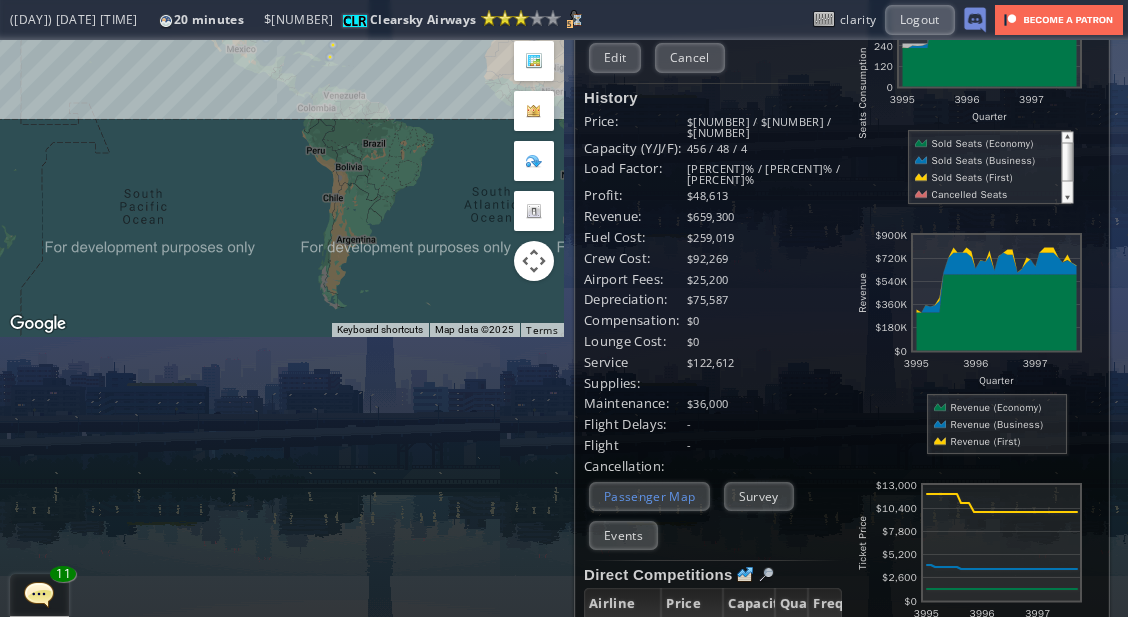 click on "Passenger Map" at bounding box center (649, 496) 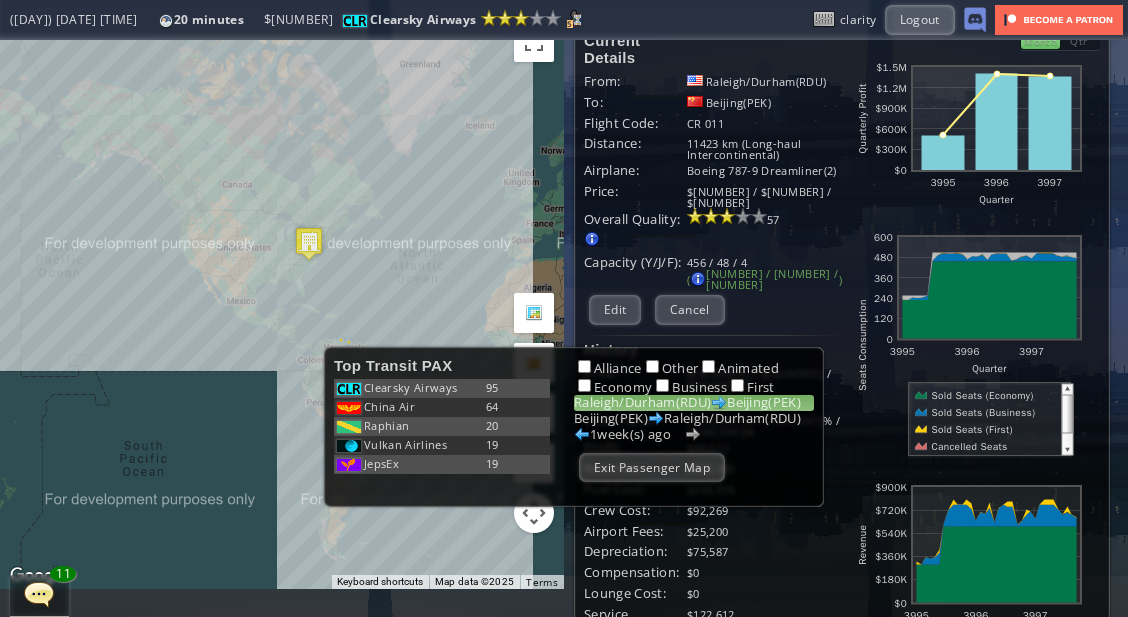 scroll, scrollTop: 0, scrollLeft: 0, axis: both 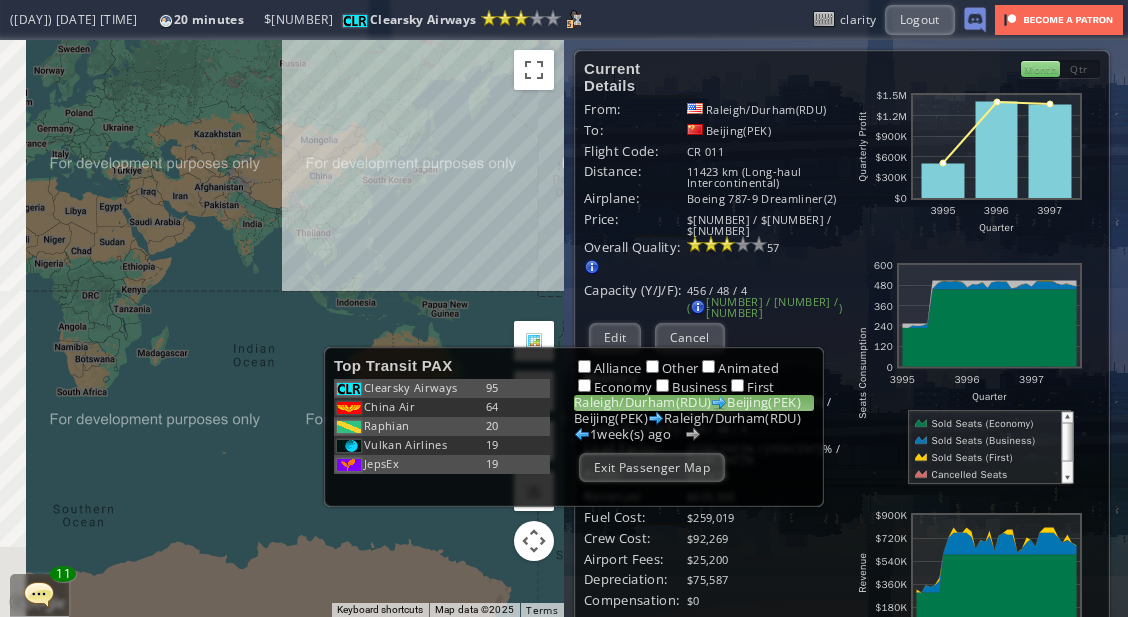 drag, startPoint x: 585, startPoint y: 161, endPoint x: 728, endPoint y: 158, distance: 143.03146 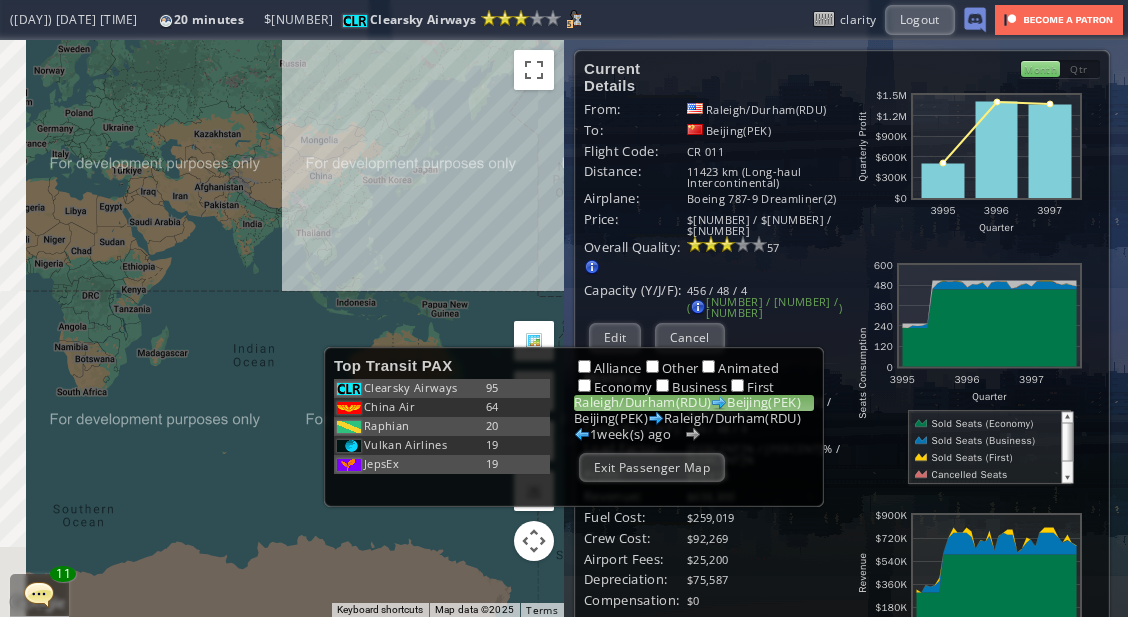 click on "← Move left → Move right ↑ Move up ↓ Move down + Zoom in - Zoom out Home Jump left by [PERCENT]% End Jump right by [PERCENT]% Page Up Jump up by [PERCENT]% Page Down Jump down by [PERCENT]% To navigate, press the arrow keys. Keyboard shortcuts Map Data Map data ©[YEAR] Map data ©[YEAR] [NUMBER] km  Click to toggle between metric and imperial units Terms Report a map error
Current Details
From:
[CITY]/[CITY]([CODE])
To:
[CITY]([CODE])
Flight Code:
CR [NUMBER]
Distance:
[NUMBER] km (Long-haul Intercontinental)
airplane:
Boeing [NUMBER]-9 Dreamliner([NUMBER])
Price:
$[NUMBER] / $[NUMBER] / $[NUMBER]
[NUMBER] Edit $[NUMBER]" at bounding box center (564, 328) 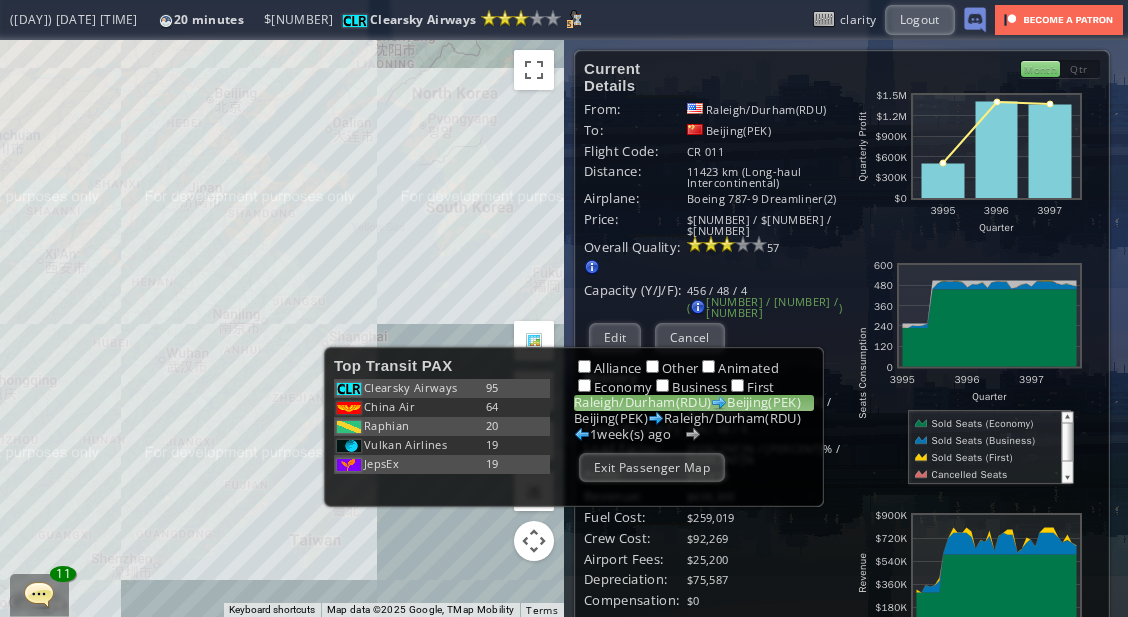 drag, startPoint x: 413, startPoint y: 247, endPoint x: 464, endPoint y: 302, distance: 75.00667 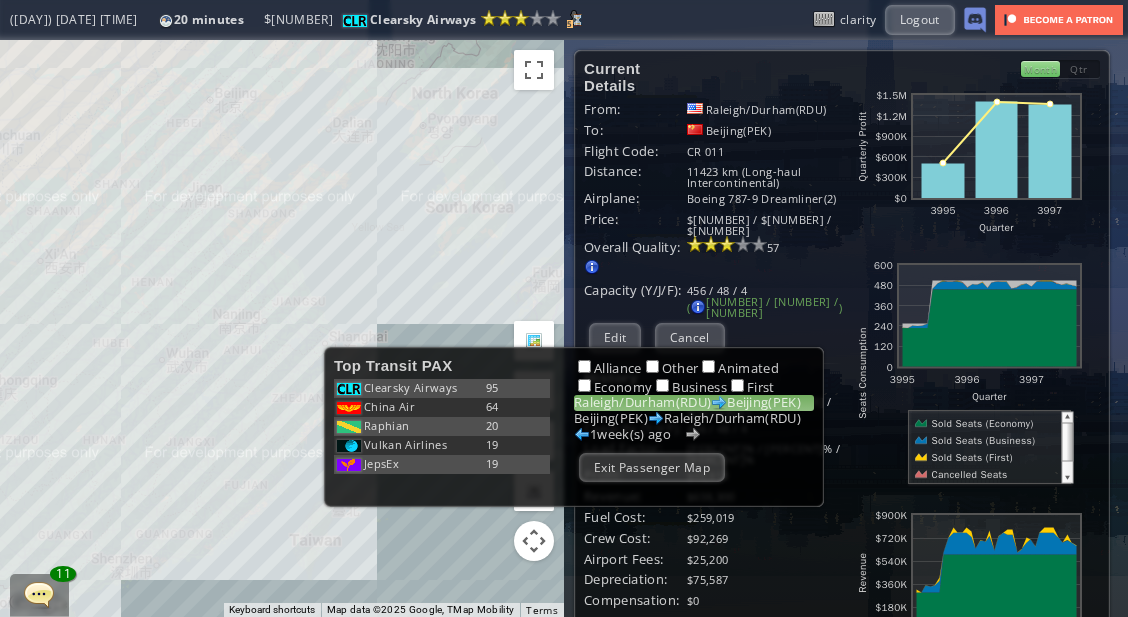 click on "To navigate, press the arrow keys." at bounding box center [282, 328] 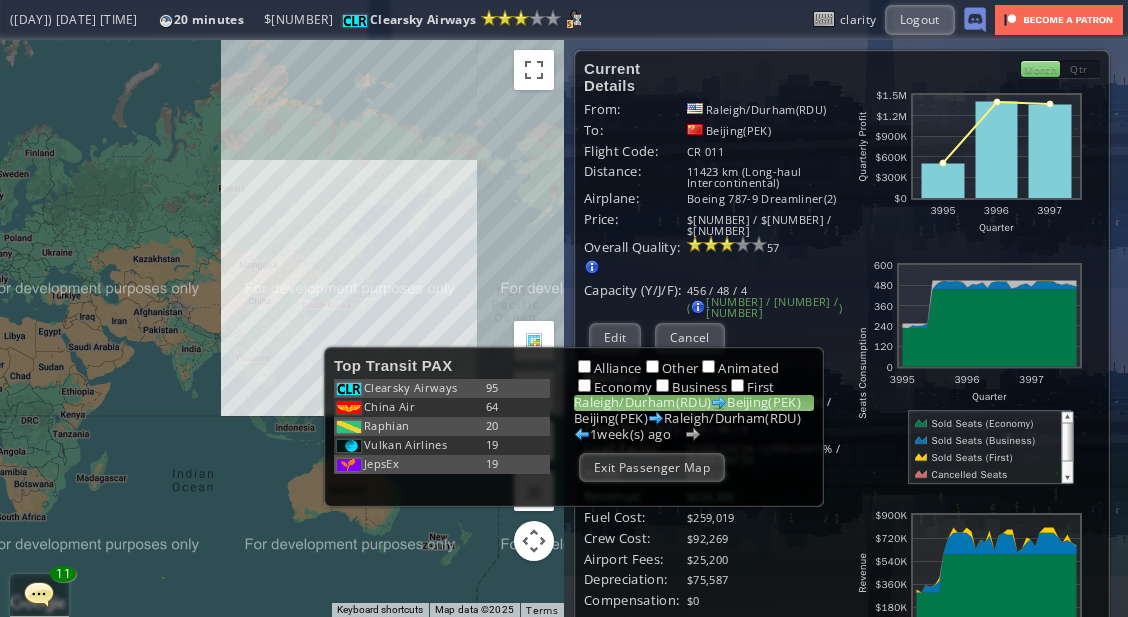 drag, startPoint x: 471, startPoint y: 305, endPoint x: 403, endPoint y: 233, distance: 99.03535 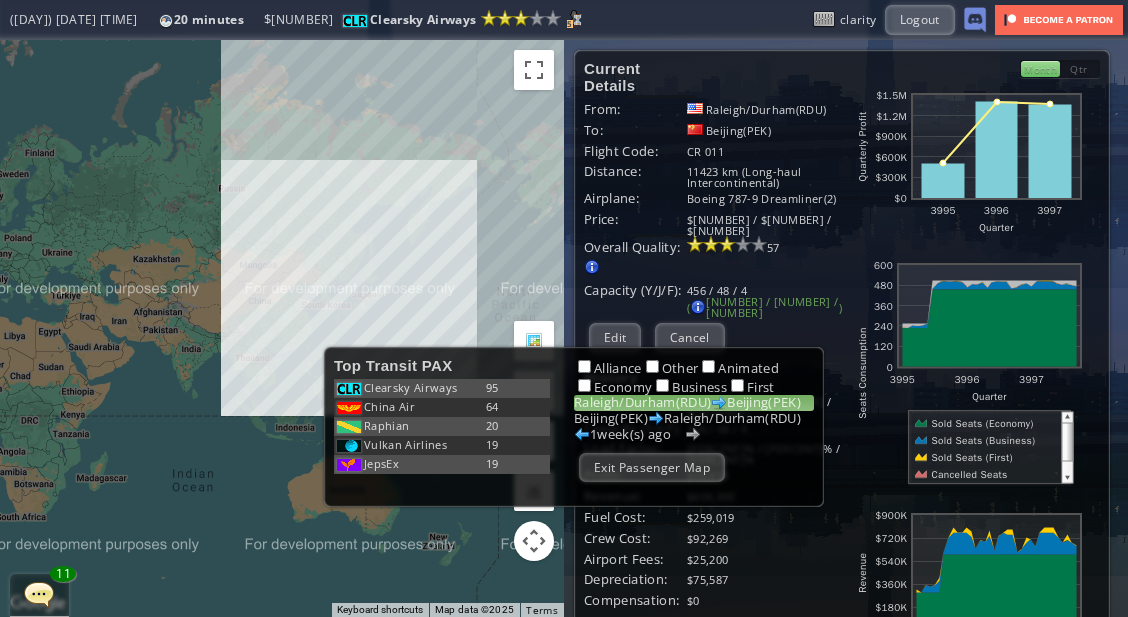click on "To navigate, press the arrow keys." at bounding box center [282, 328] 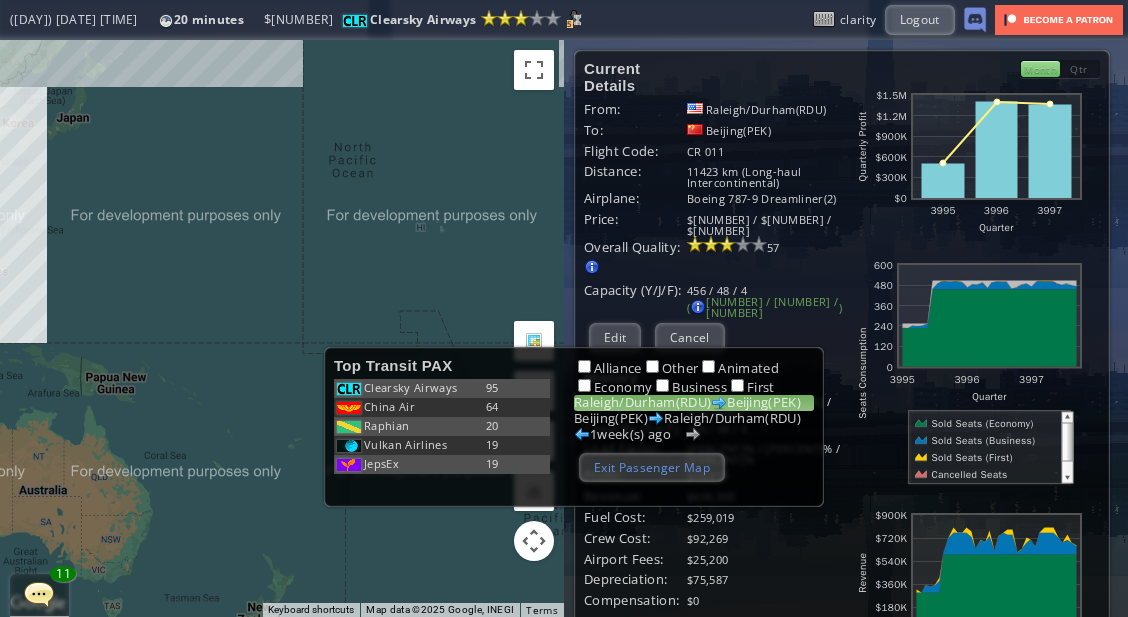 click on "Exit Passenger Map" at bounding box center (652, 467) 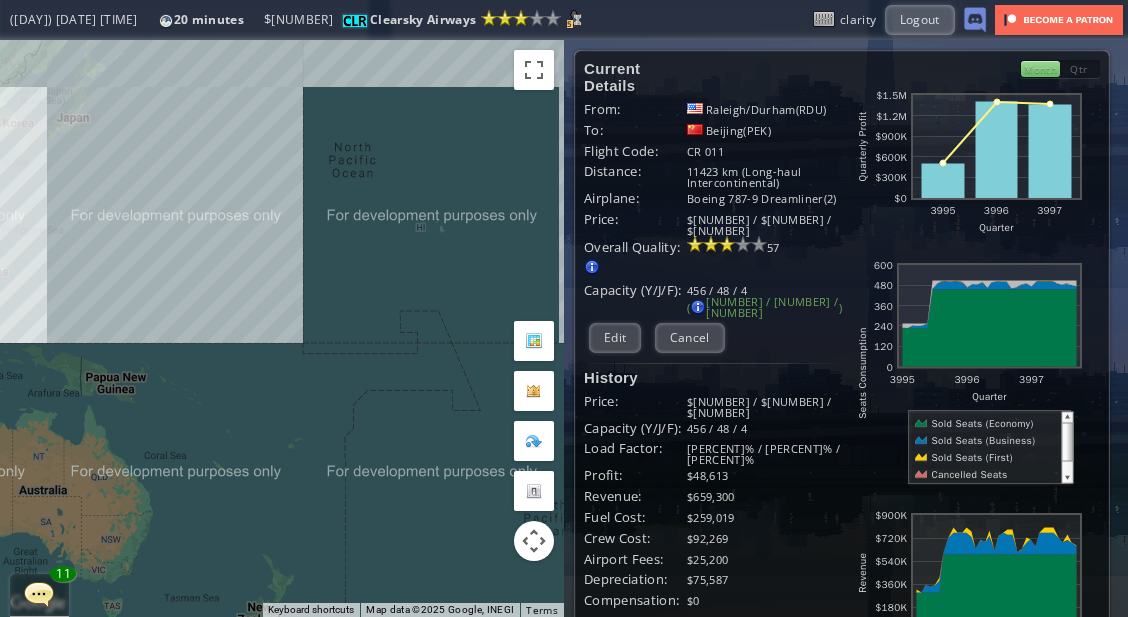 drag, startPoint x: 311, startPoint y: 209, endPoint x: 319, endPoint y: 342, distance: 133.24039 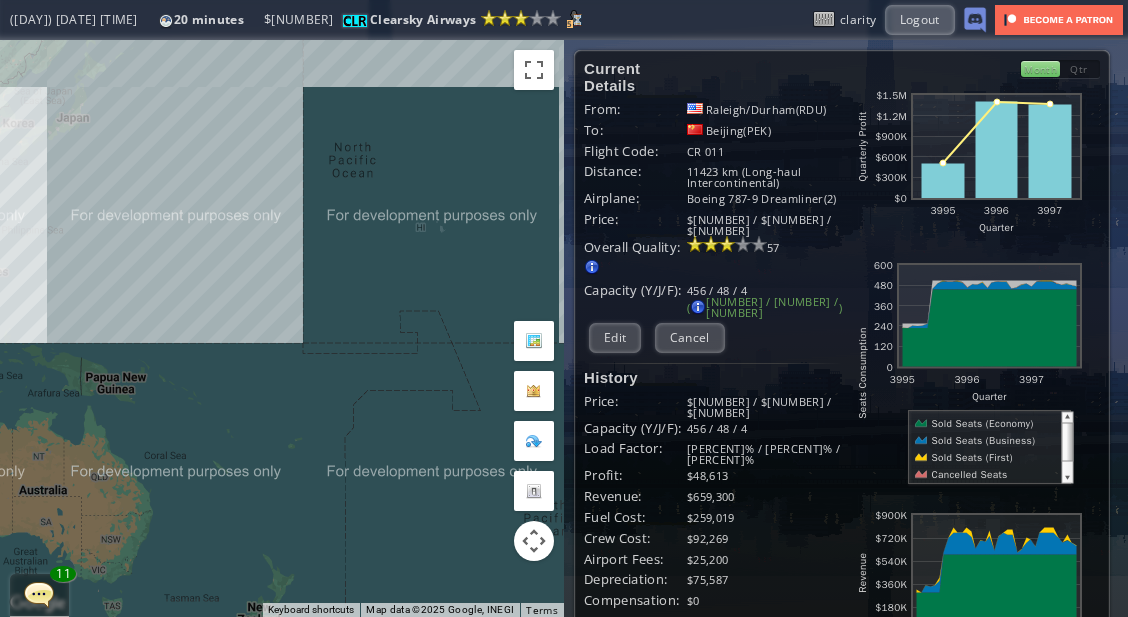 click on "To navigate, press the arrow keys." at bounding box center [282, 328] 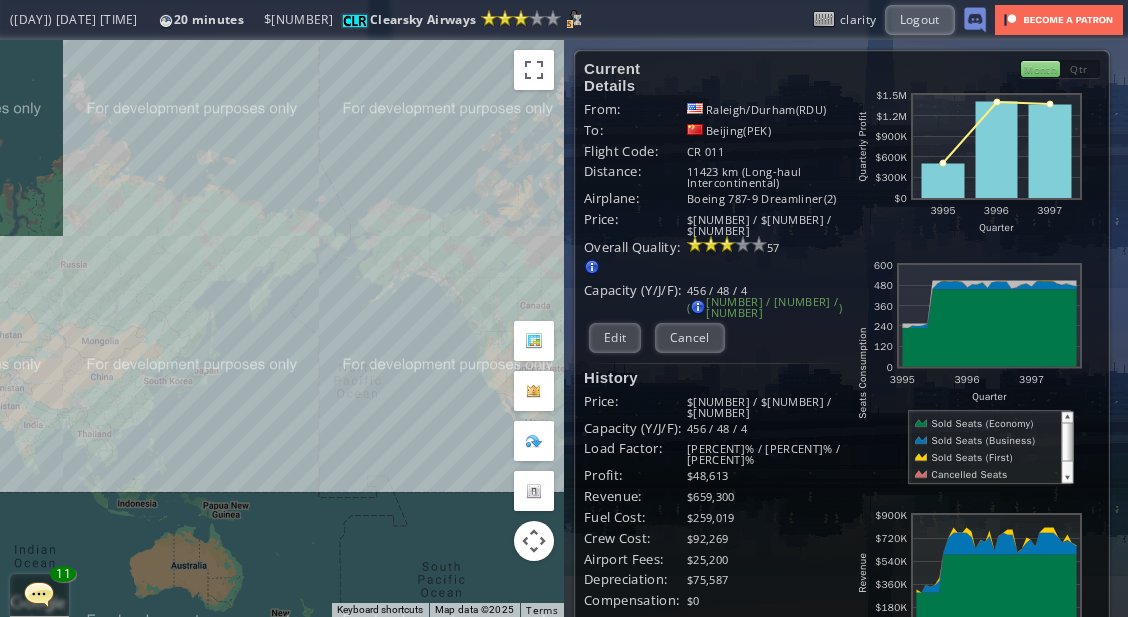 drag, startPoint x: 319, startPoint y: 342, endPoint x: 149, endPoint y: 267, distance: 185.80904 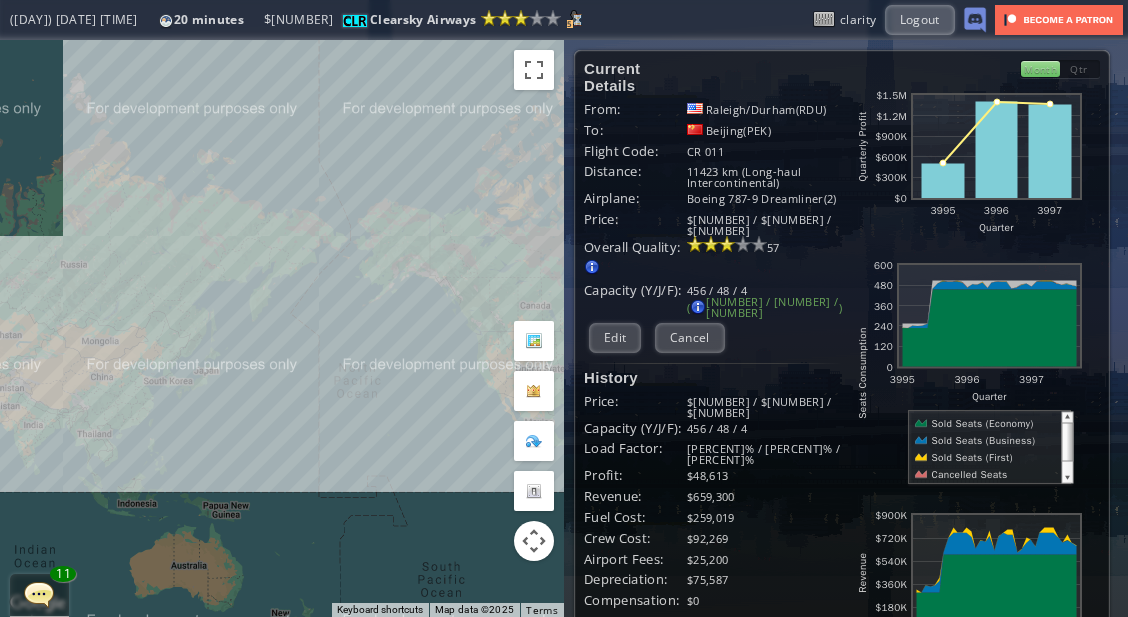 click on "To navigate, press the arrow keys." at bounding box center [282, 328] 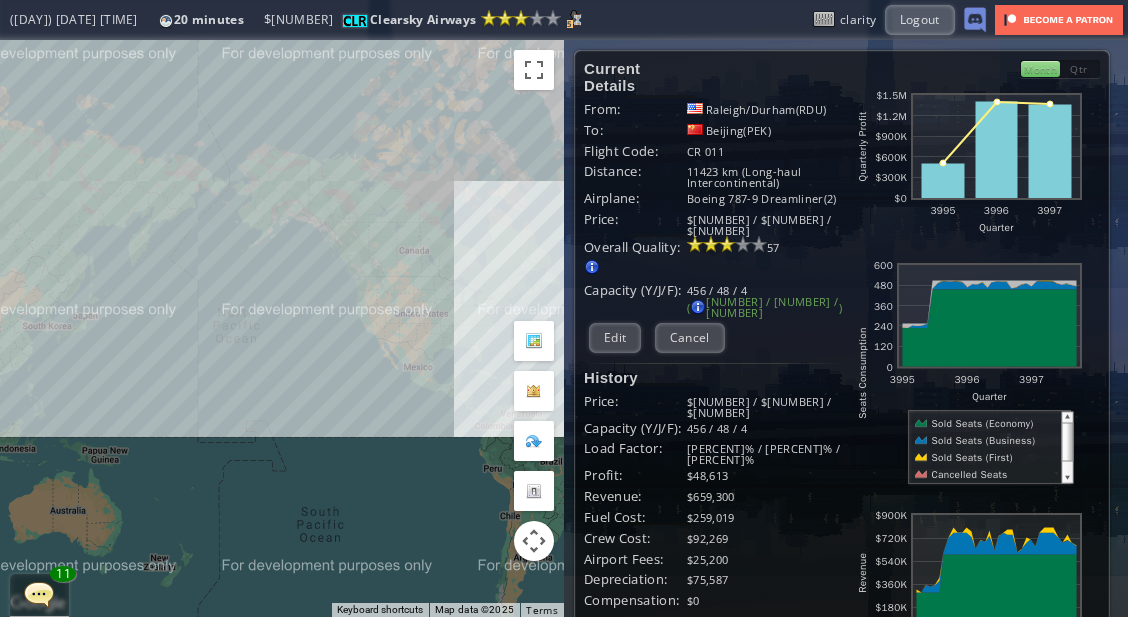 drag, startPoint x: 471, startPoint y: 358, endPoint x: 405, endPoint y: 347, distance: 66.910385 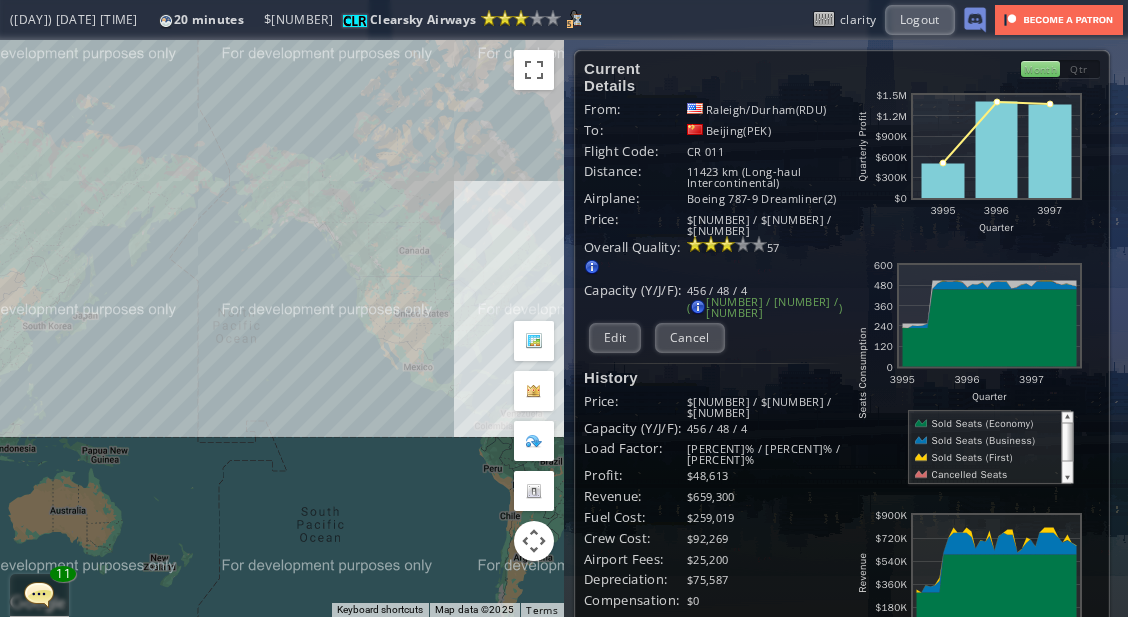 click on "To navigate, press the arrow keys." at bounding box center (282, 328) 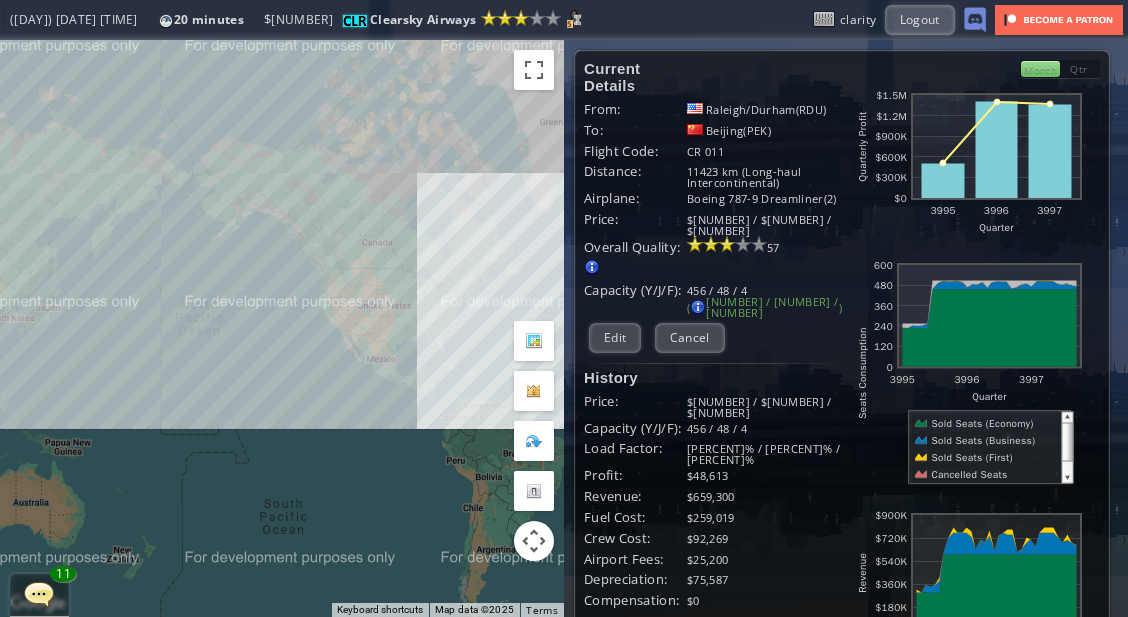 click on "To navigate, press the arrow keys." at bounding box center (282, 328) 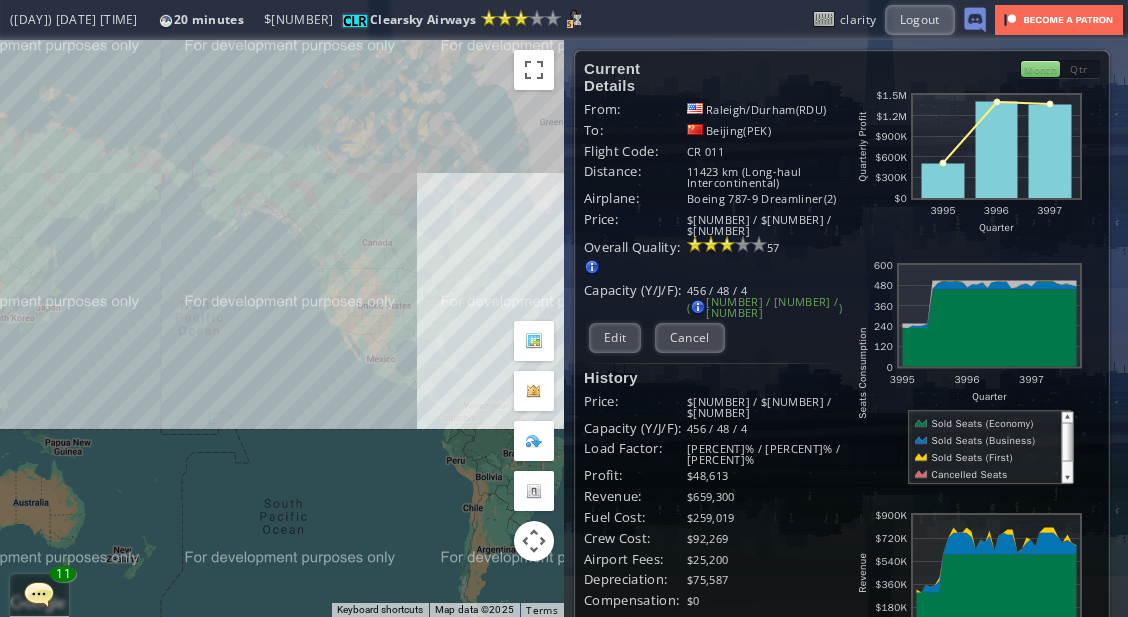 click on "To navigate, press the arrow keys." at bounding box center (282, 328) 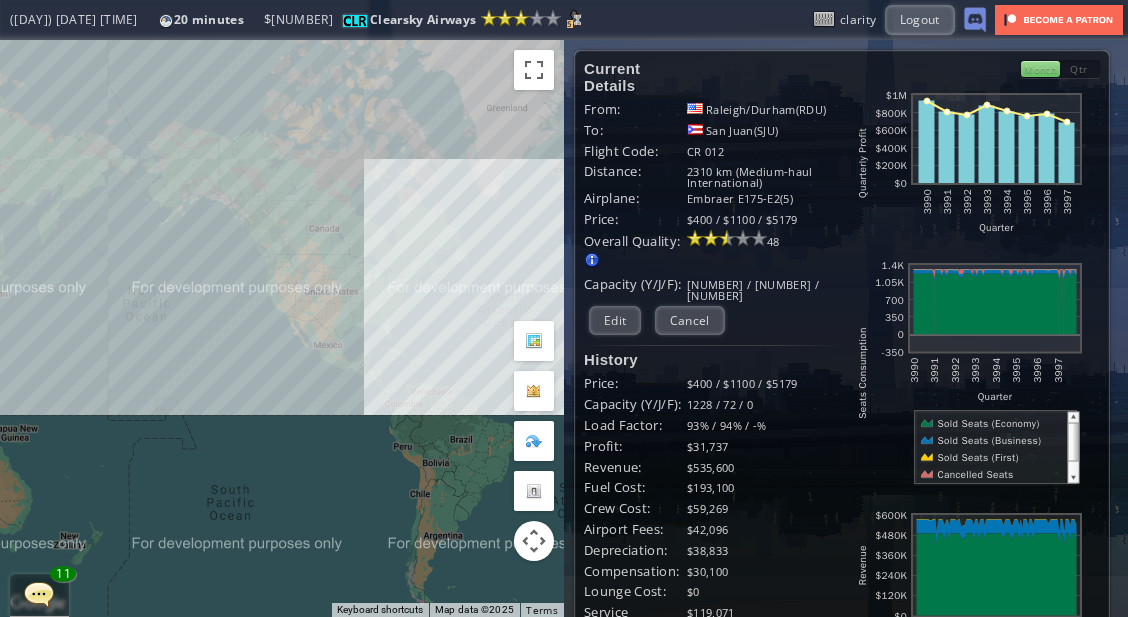 drag, startPoint x: 468, startPoint y: 396, endPoint x: 398, endPoint y: 379, distance: 72.03471 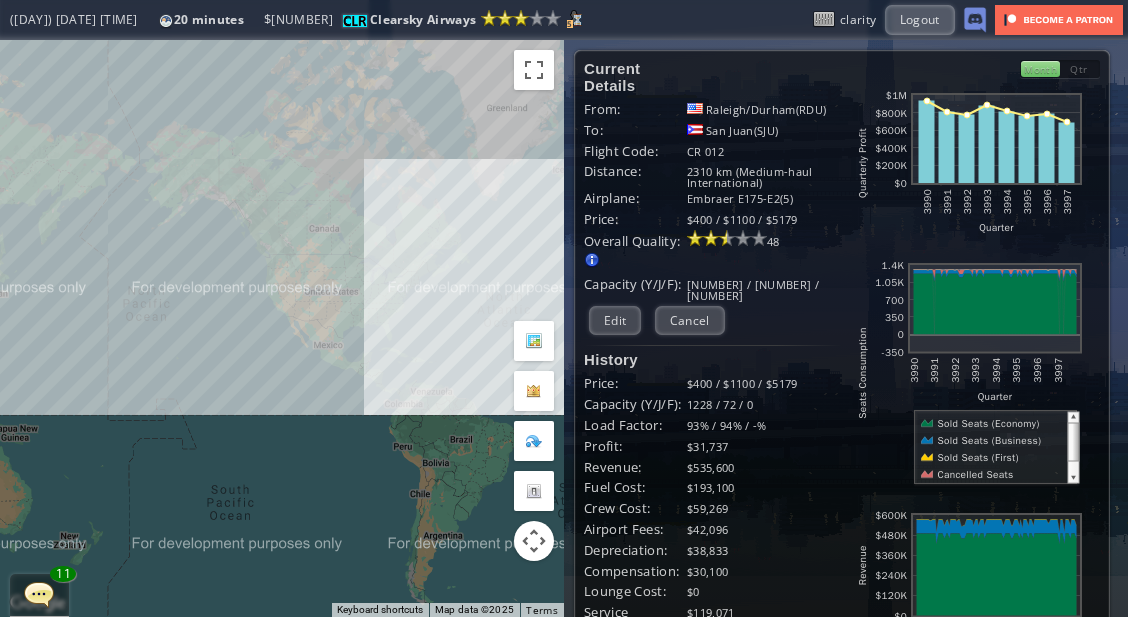click on "To navigate, press the arrow keys." at bounding box center (282, 328) 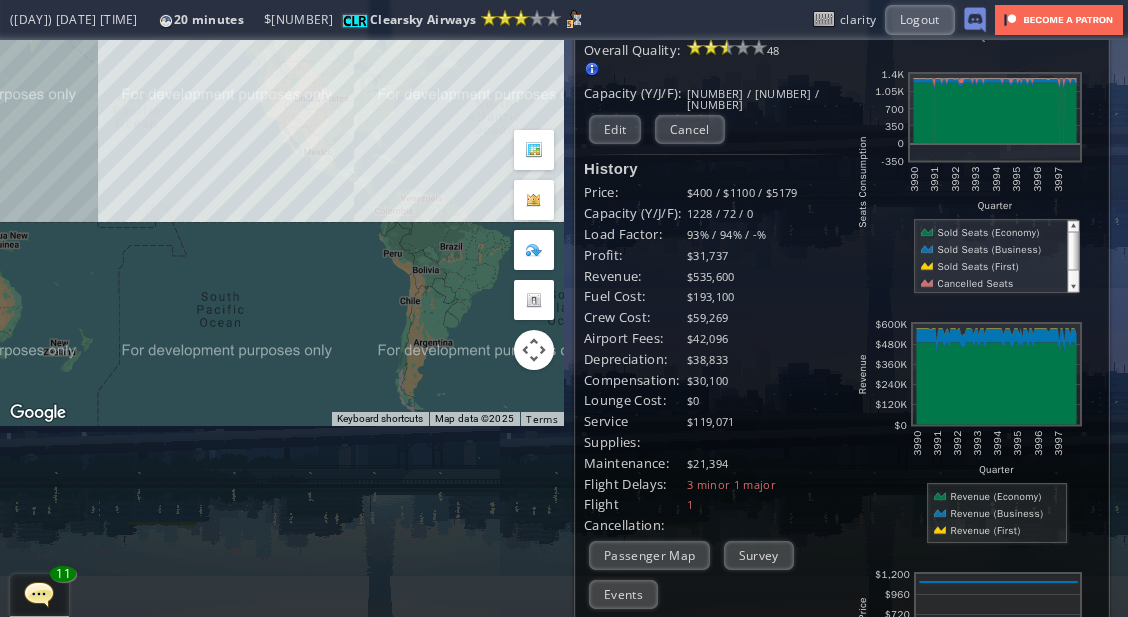 scroll, scrollTop: 194, scrollLeft: 0, axis: vertical 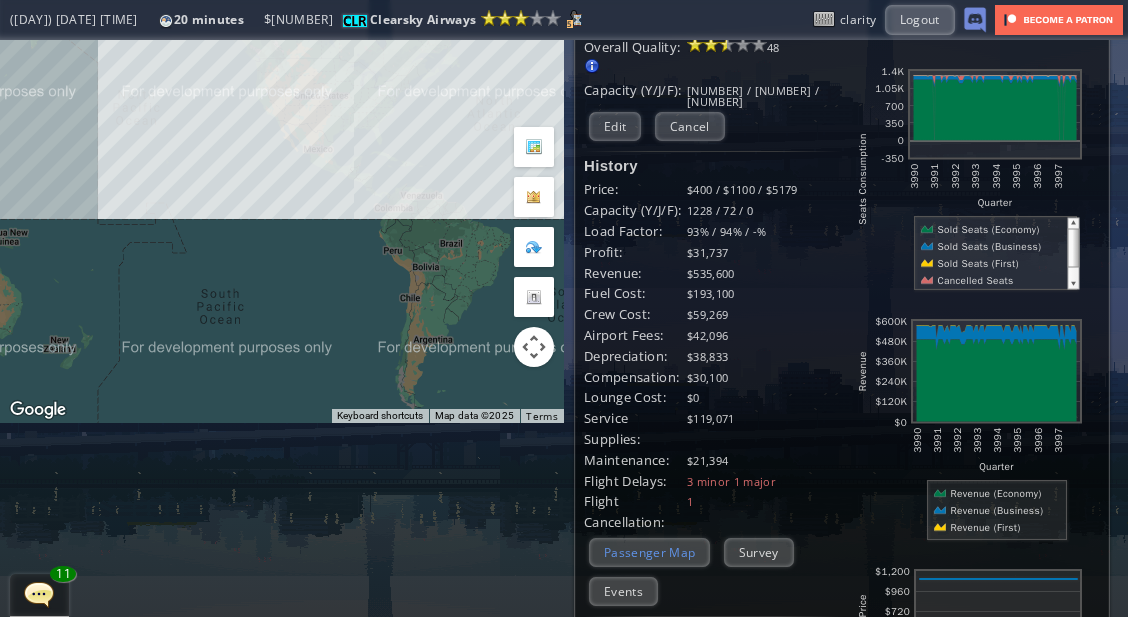 click on "Passenger Map" at bounding box center (649, 552) 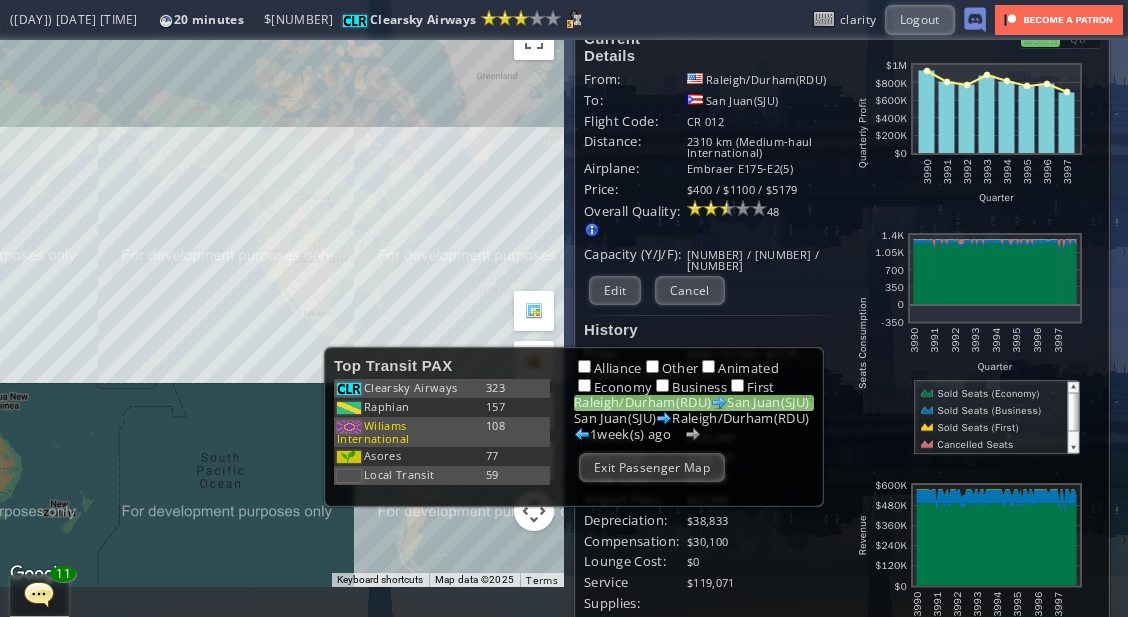 scroll, scrollTop: 0, scrollLeft: 0, axis: both 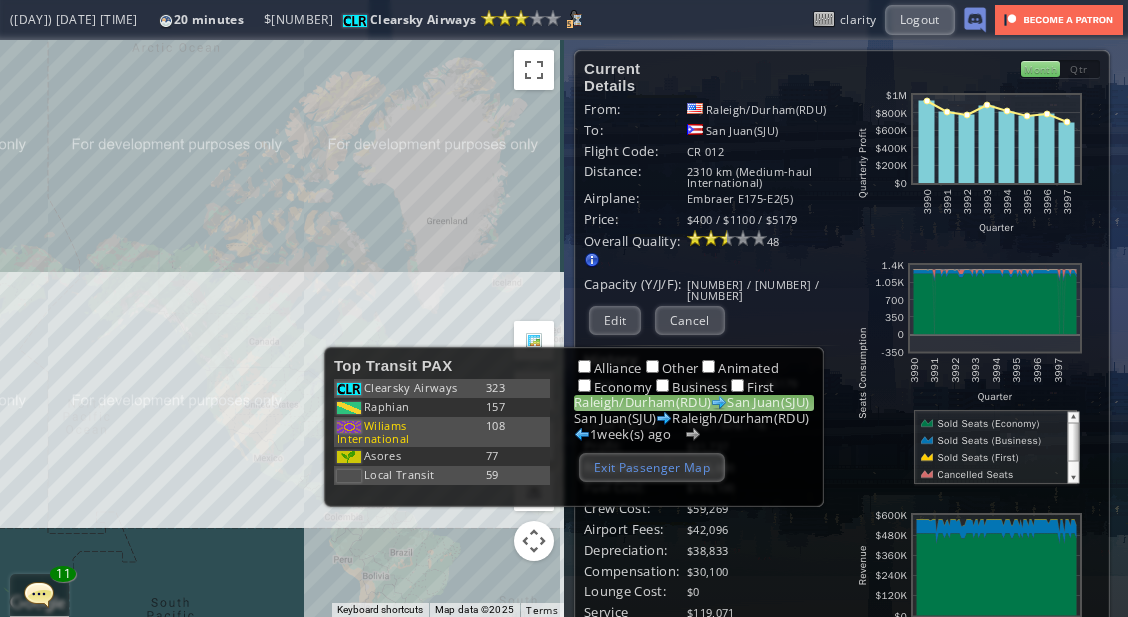 click on "Exit Passenger Map" at bounding box center [652, 467] 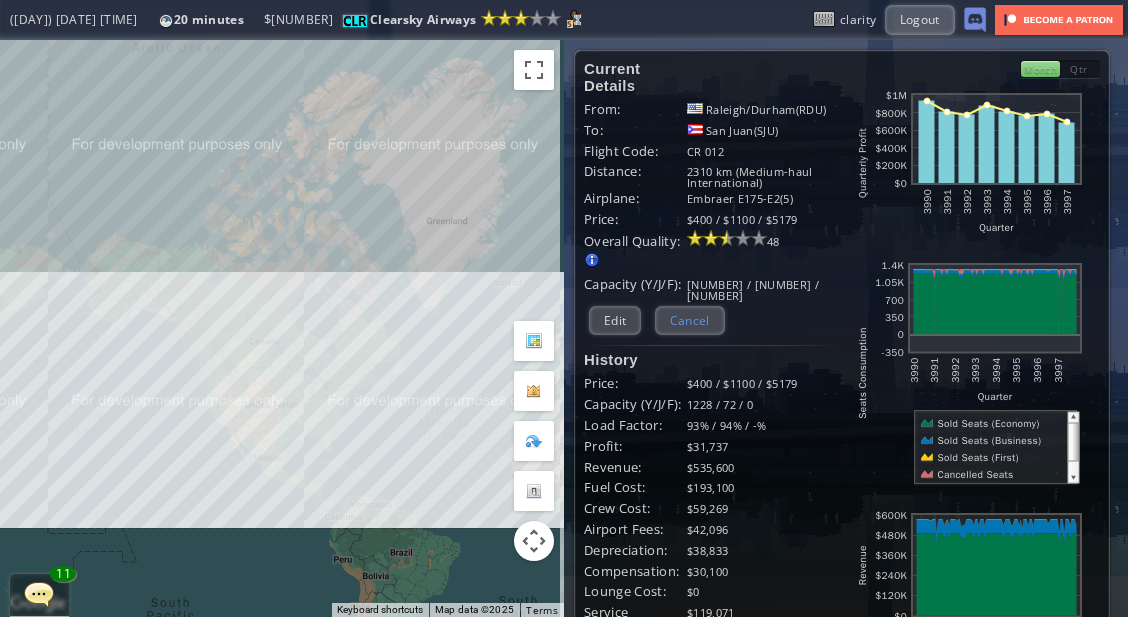 click on "Cancel" at bounding box center [690, 320] 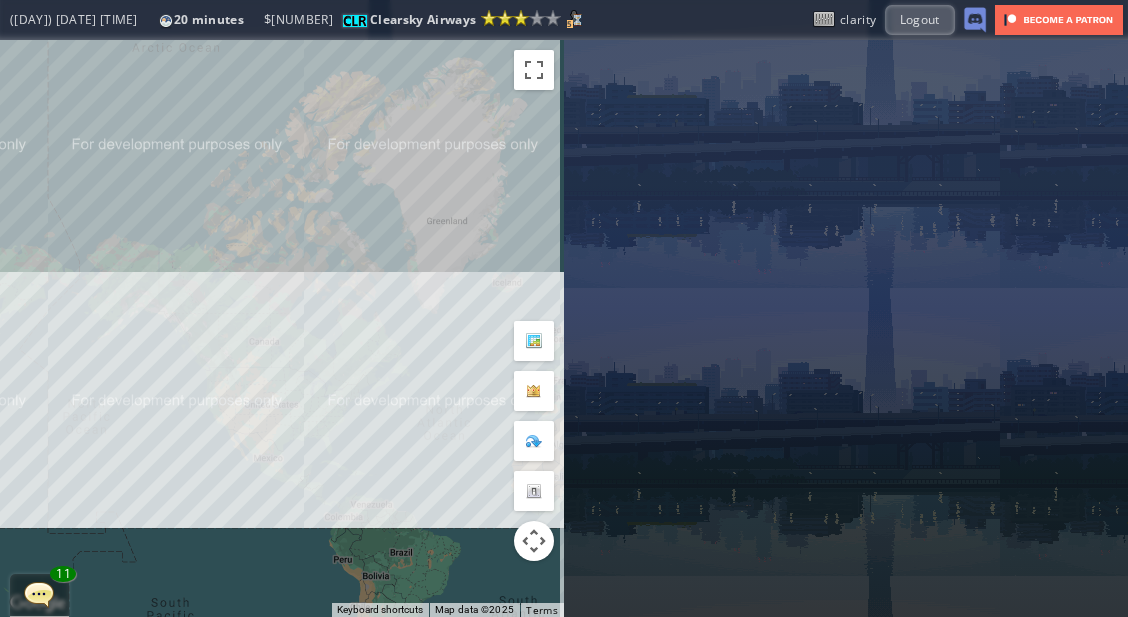 click on "To navigate, press the arrow keys." at bounding box center (282, 328) 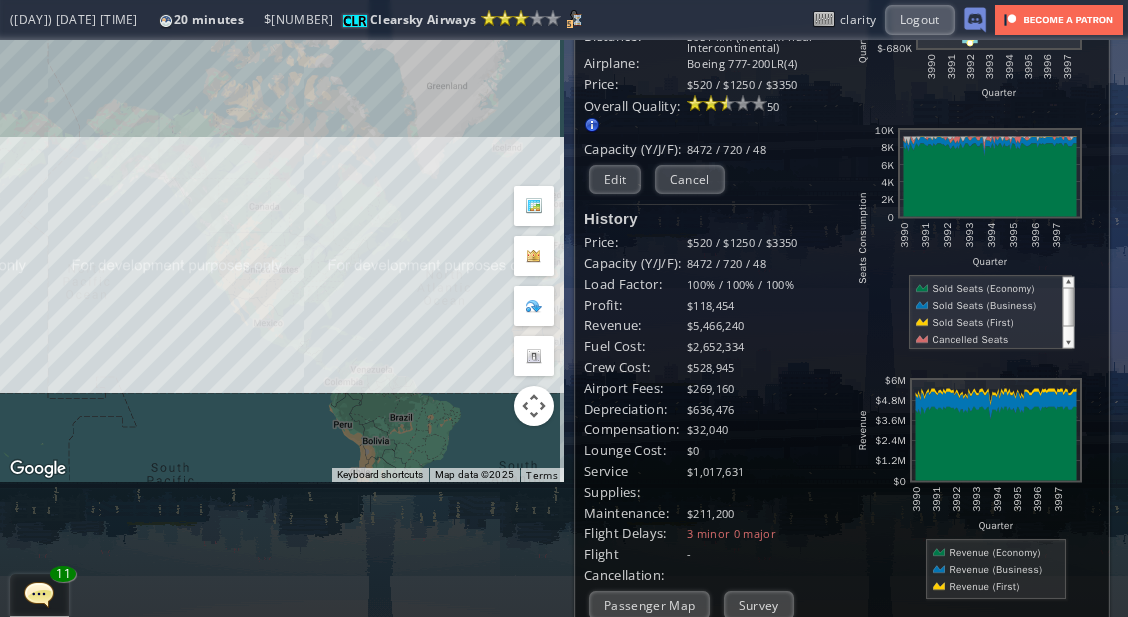 scroll, scrollTop: 139, scrollLeft: 0, axis: vertical 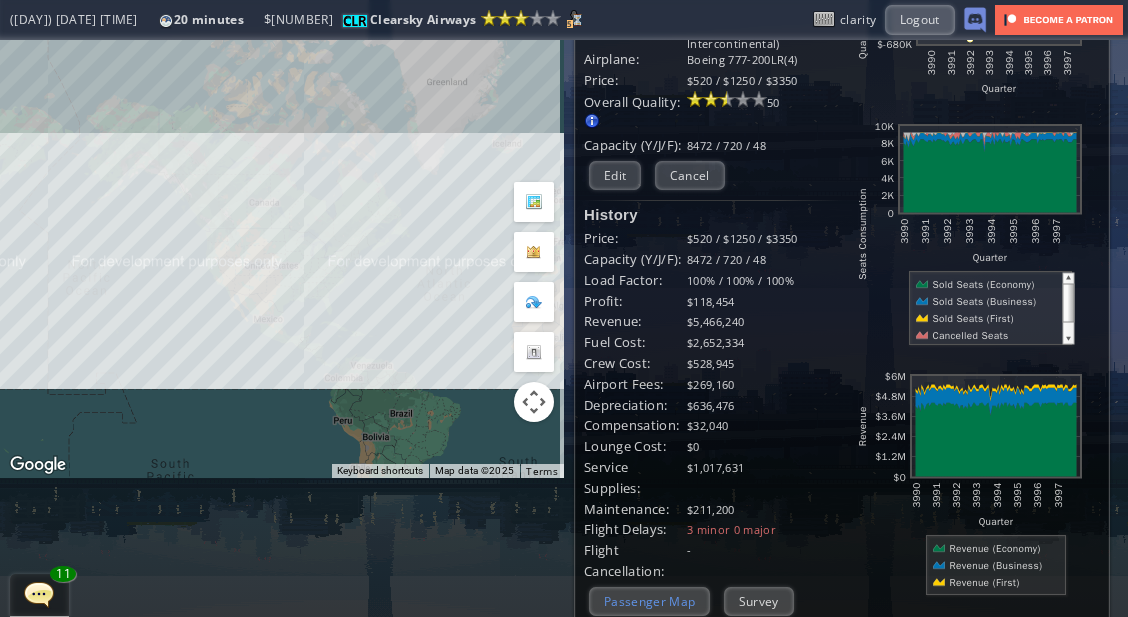 click on "Passenger Map" at bounding box center (649, 601) 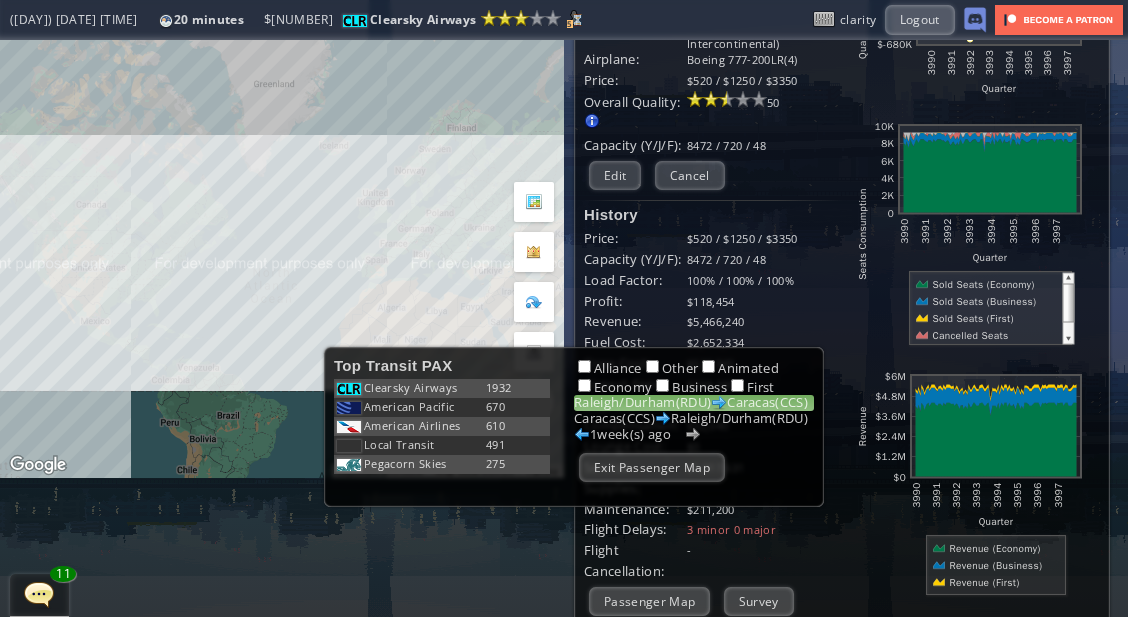 drag, startPoint x: 179, startPoint y: 363, endPoint x: 308, endPoint y: 380, distance: 130.11533 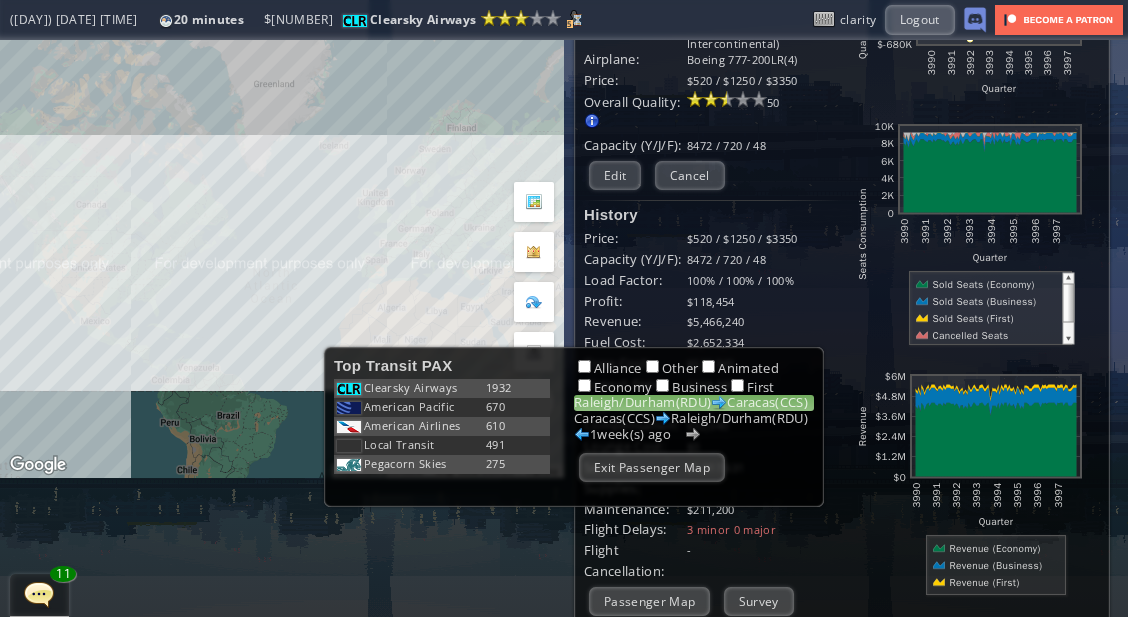 click on "To navigate, press the arrow keys." at bounding box center (282, 189) 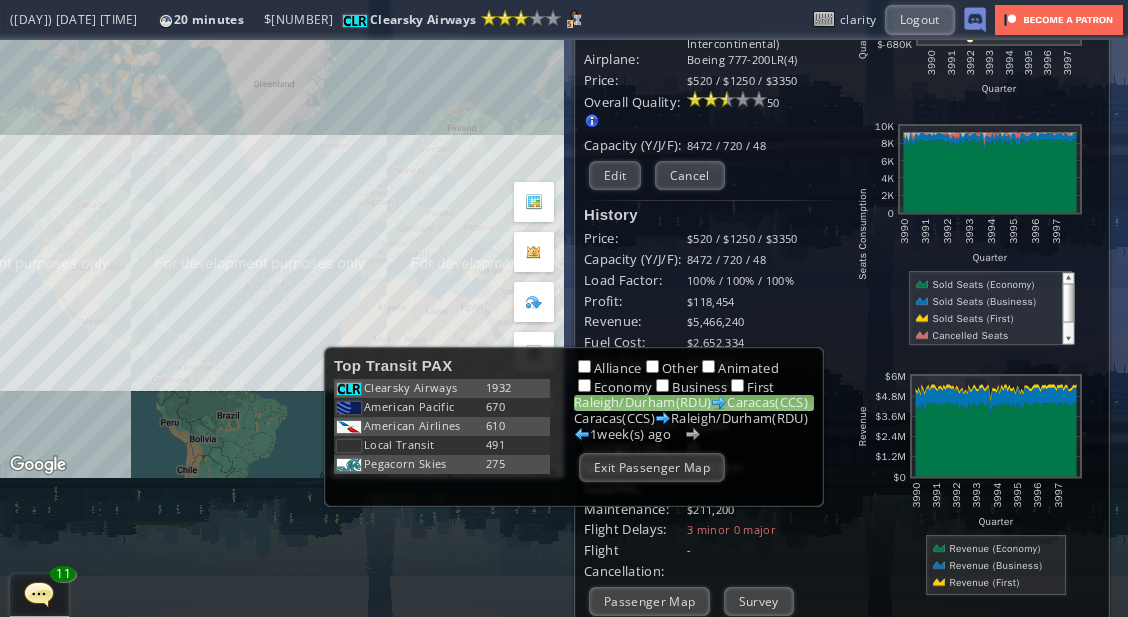 drag, startPoint x: 242, startPoint y: 380, endPoint x: 368, endPoint y: 366, distance: 126.77539 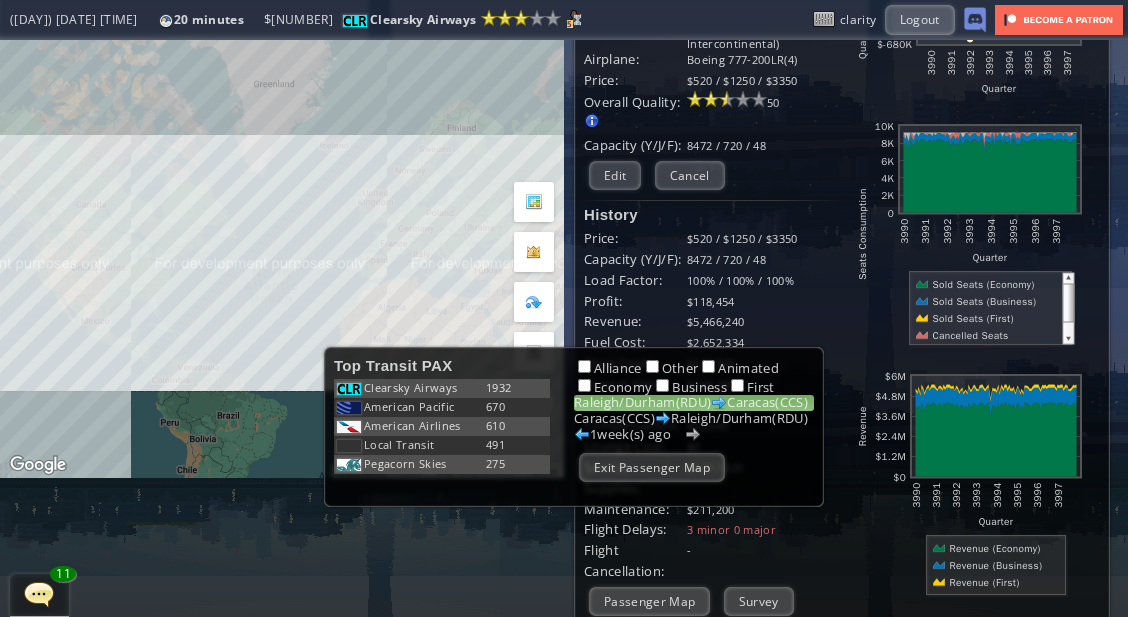 click on "Top Transit PAX
Clearsky Airways [NUMBER] American Pacific [NUMBER] American Airlines [NUMBER] Local Transit [NUMBER] Pegacorn Skies [NUMBER] Clearsky Airways [NUMBER] Saputnik [NUMBER] Local Transit [NUMBER] TransNations [NUMBER] LionX [NUMBER]
Alliance
Other
Animated
Economy
Business
First
[CITY]/[CITY]([CODE]) [CITY]([CODE]) [CITY]([CODE]) [CITY]/[CITY]([CODE])
[NUMBER]  week(s) ago
Exit Passenger Map
Influence Heatmap
weeks ago
Impact
Trend
Hide Heatmap Overlay
Top Destinations
Destination
Cap (Freq)
Operators
Exit Airport Flight Map
( [DAY] ) [DATE] [TIME]
[NUMBER] minutes
Reputation:  [NUMBER]    Lesser International Airline (Next Grade: [NUMBER])
( [DAY] ) [DATE] [TIME]
[NUMBER] minutes
$ [NUMBER]
[NUMBER]" at bounding box center [564, 308] 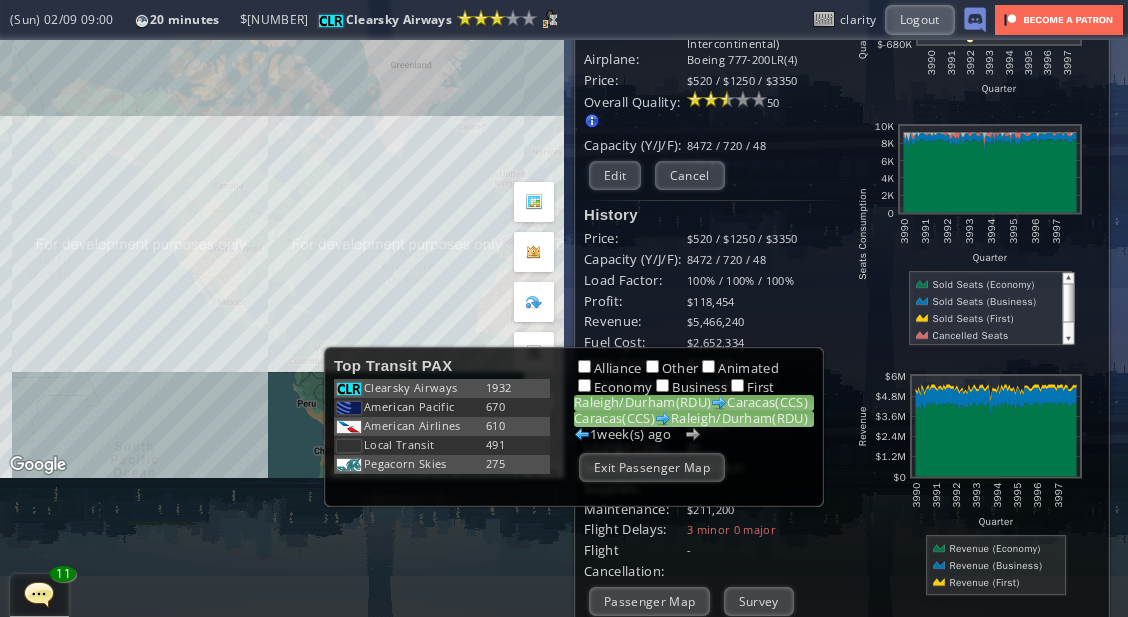 click on "[CITY]([CODE]) [CITY]([CODE])" at bounding box center (694, 419) 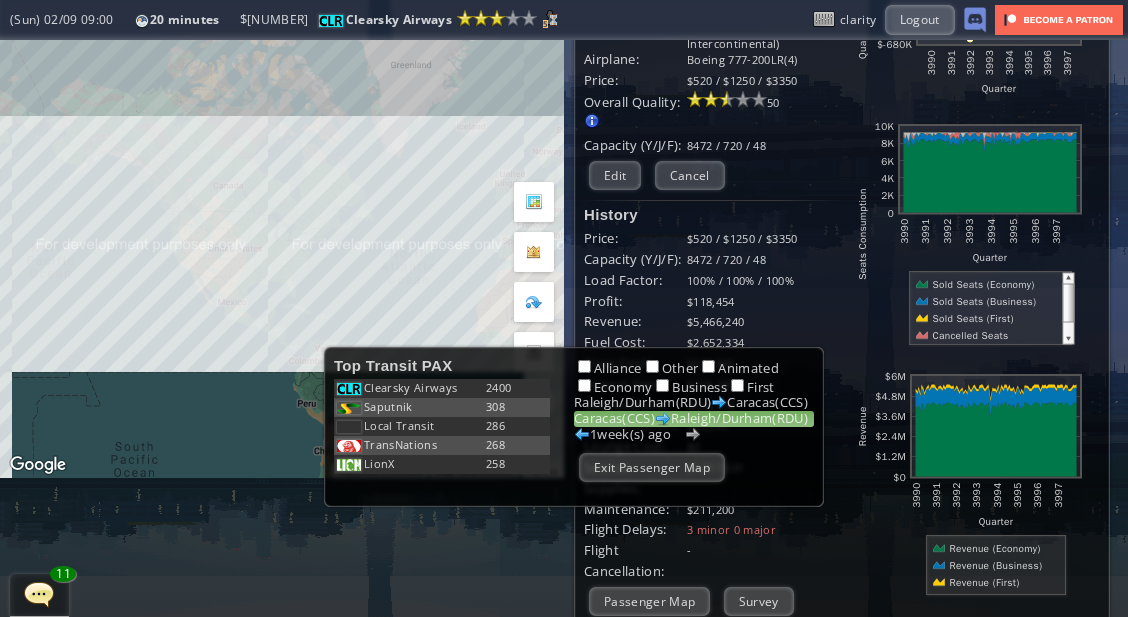 click on "Exit Passenger Map" at bounding box center (652, 467) 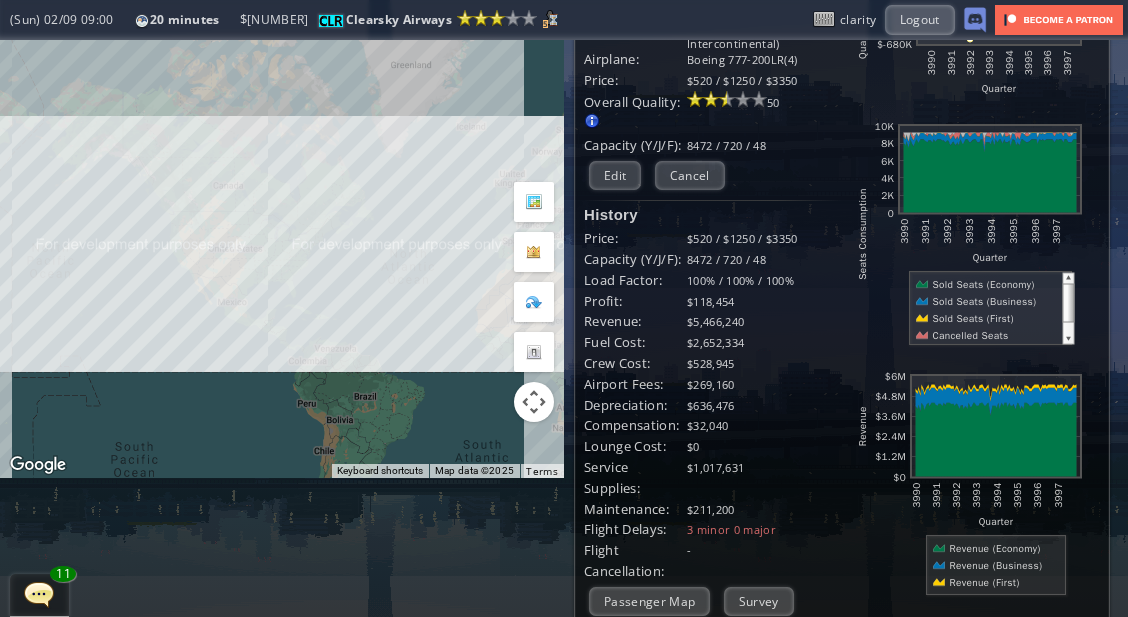 click on "To navigate, press the arrow keys." at bounding box center (282, 189) 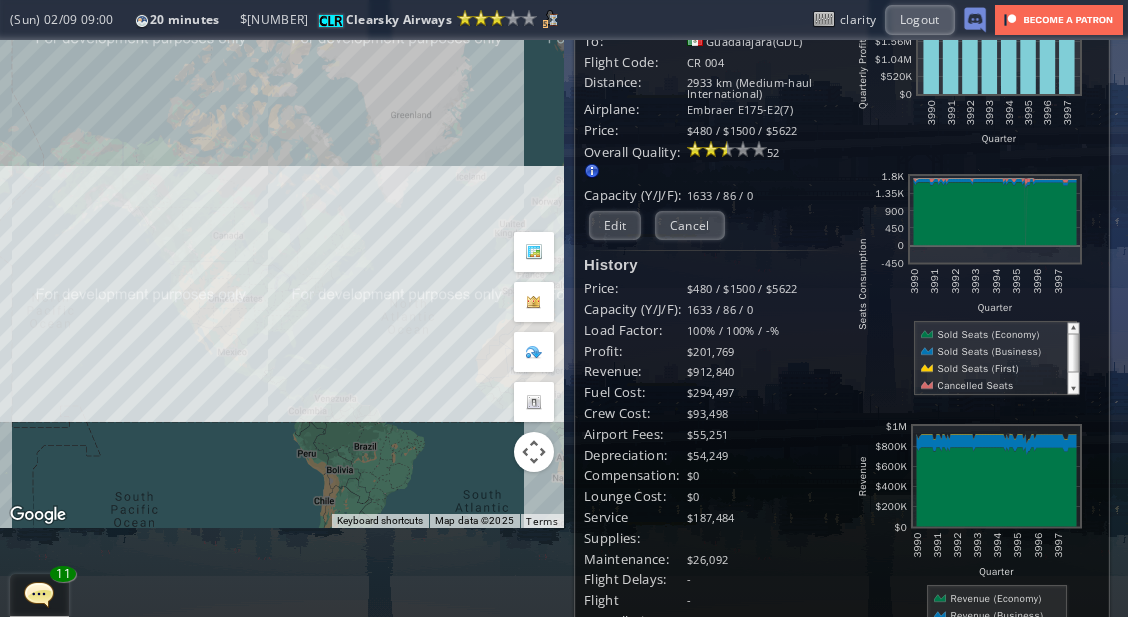 scroll, scrollTop: 37, scrollLeft: 0, axis: vertical 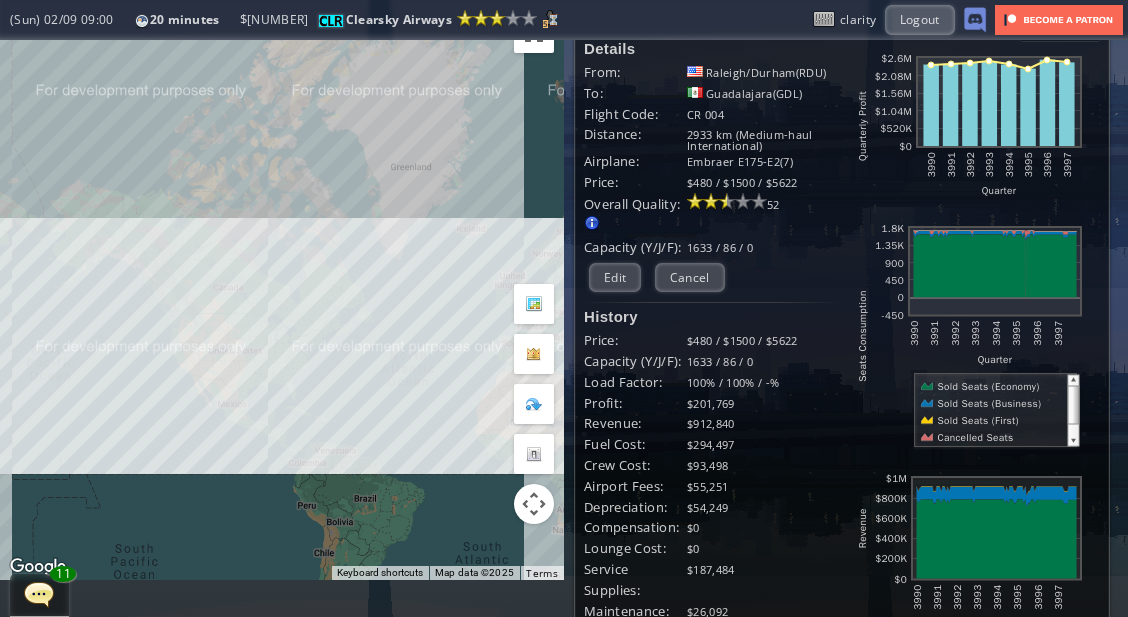 click on "To navigate, press the arrow keys." at bounding box center [282, 291] 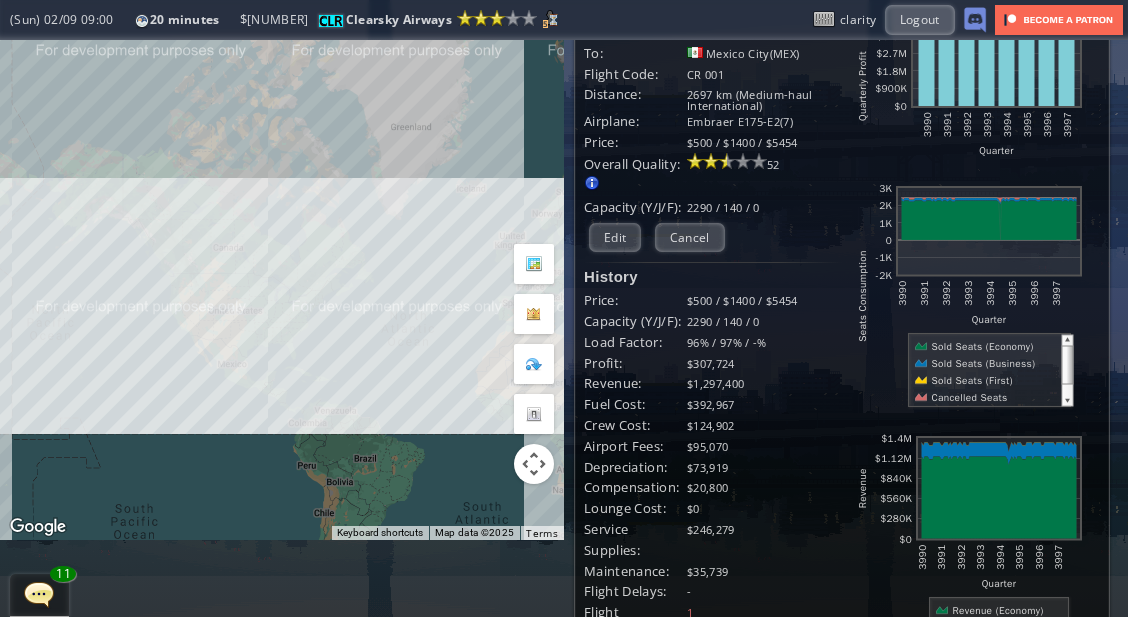 scroll, scrollTop: 0, scrollLeft: 0, axis: both 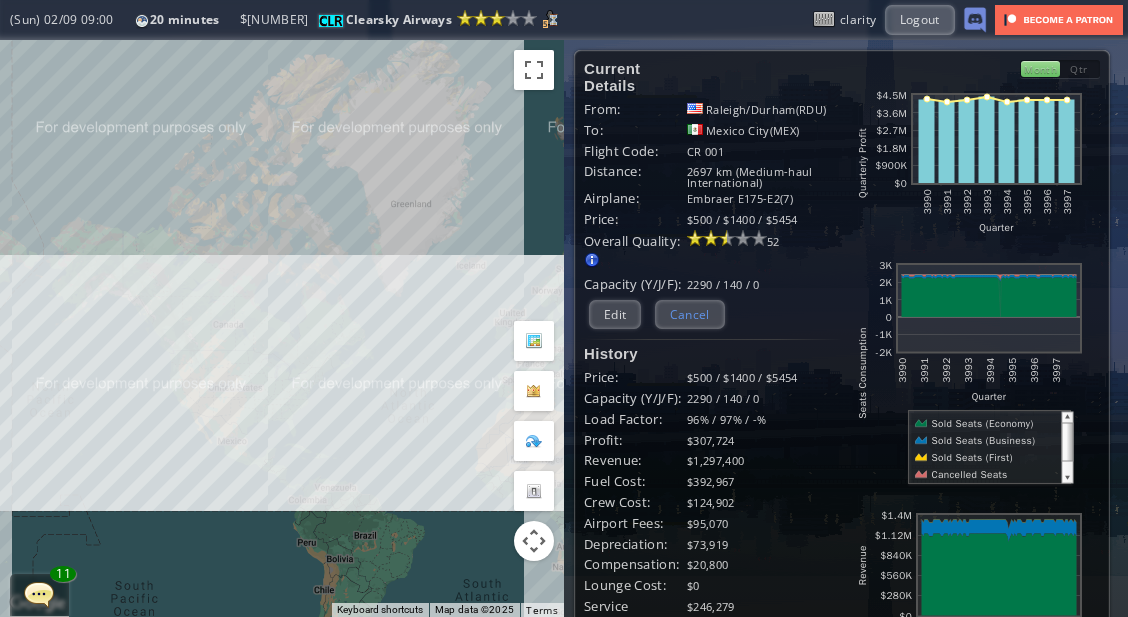click on "Cancel" at bounding box center [690, 314] 